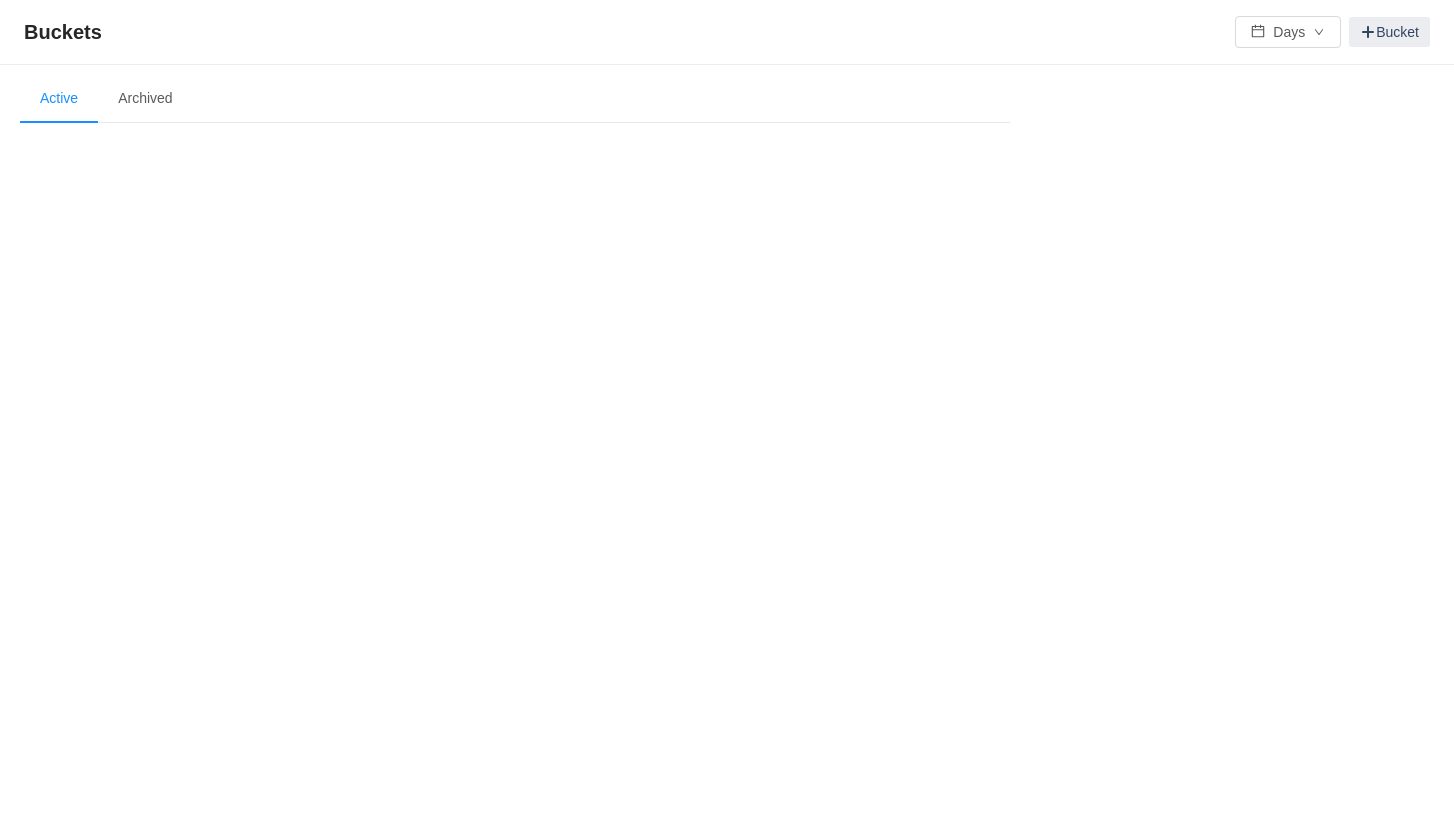 scroll, scrollTop: 0, scrollLeft: 0, axis: both 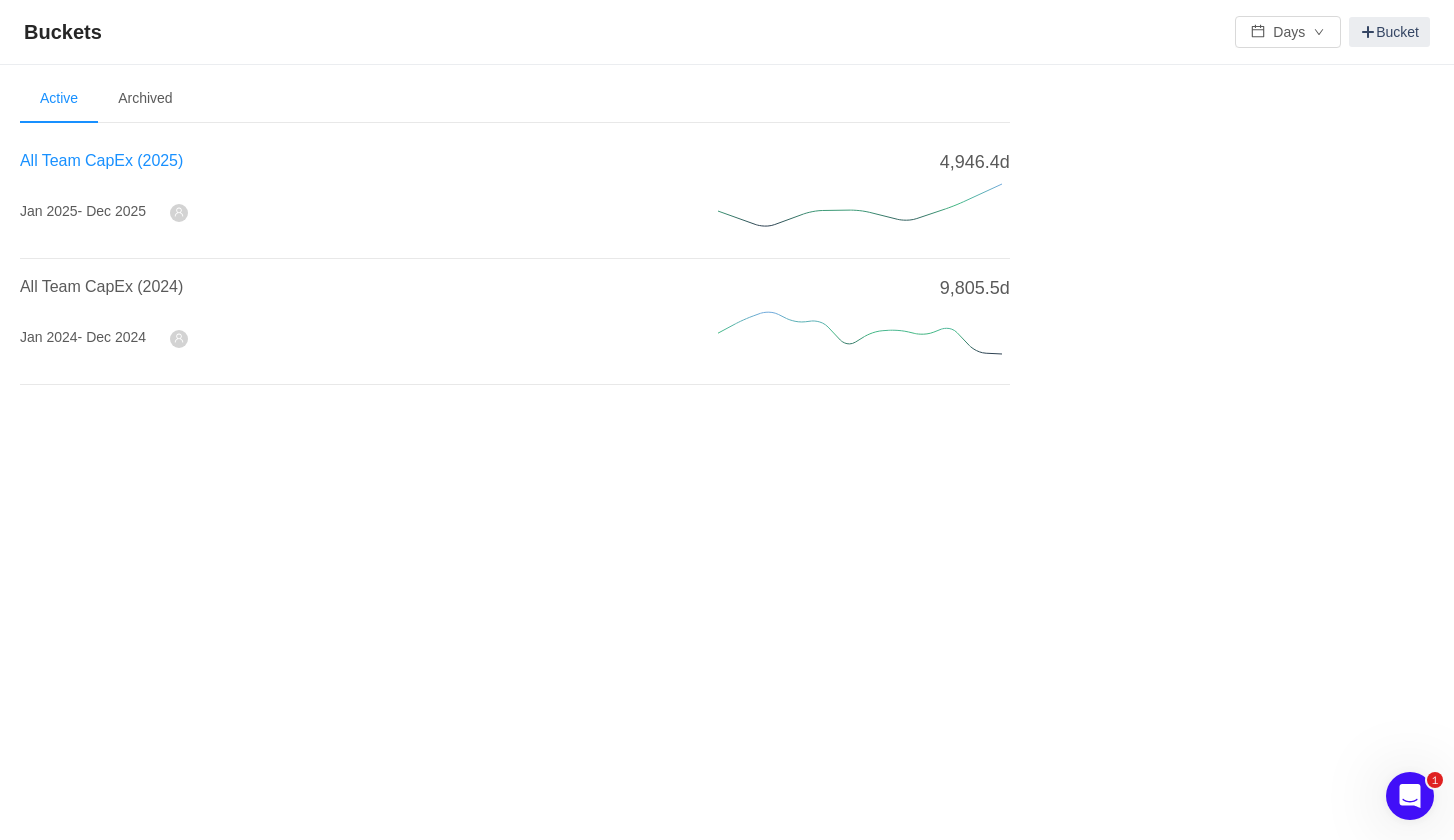 click on "All Team CapEx (2025)" at bounding box center (101, 160) 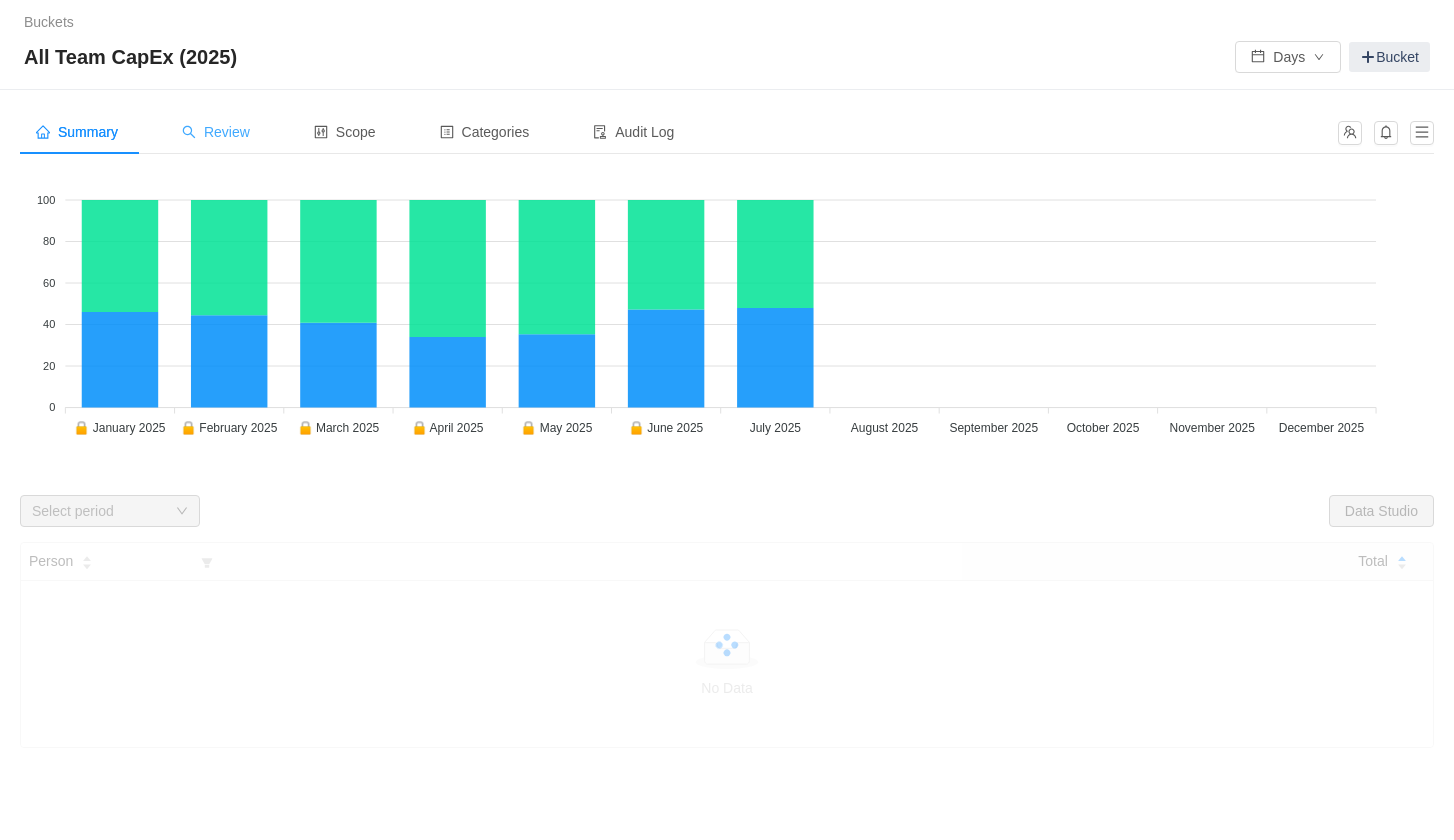 click on "Review" at bounding box center [216, 132] 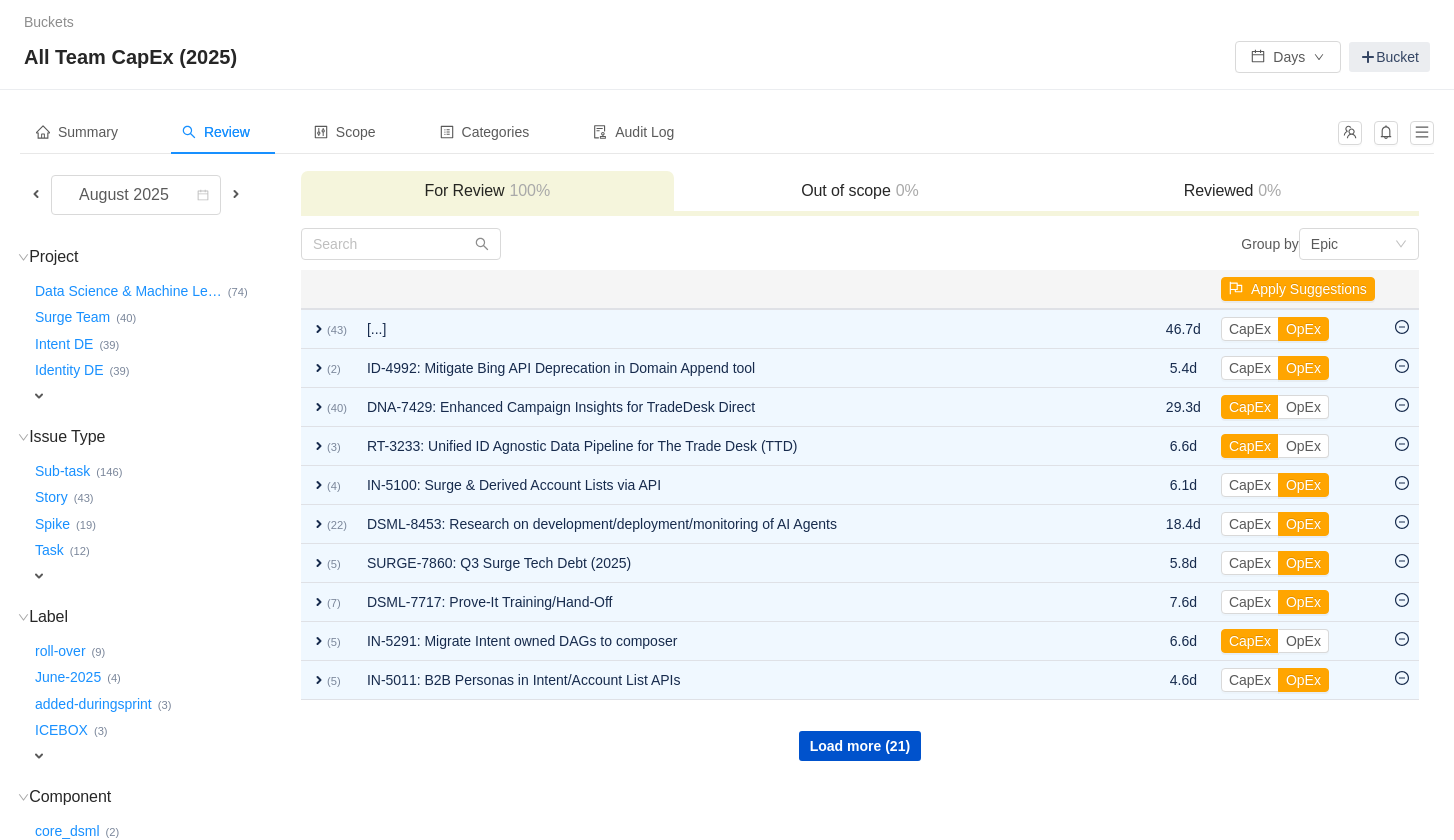 click at bounding box center (36, 194) 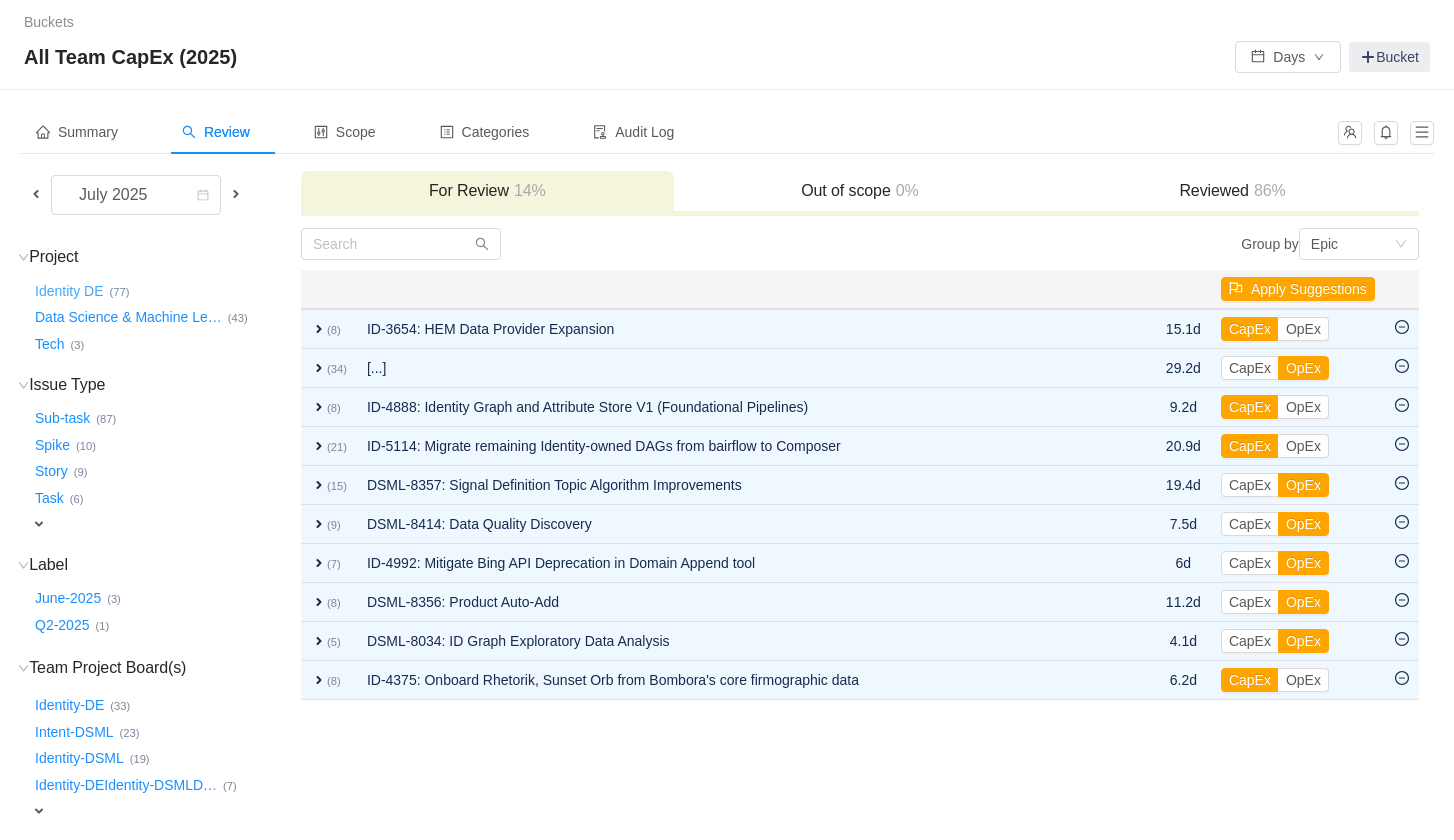 click on "Identity DE …" at bounding box center [70, 291] 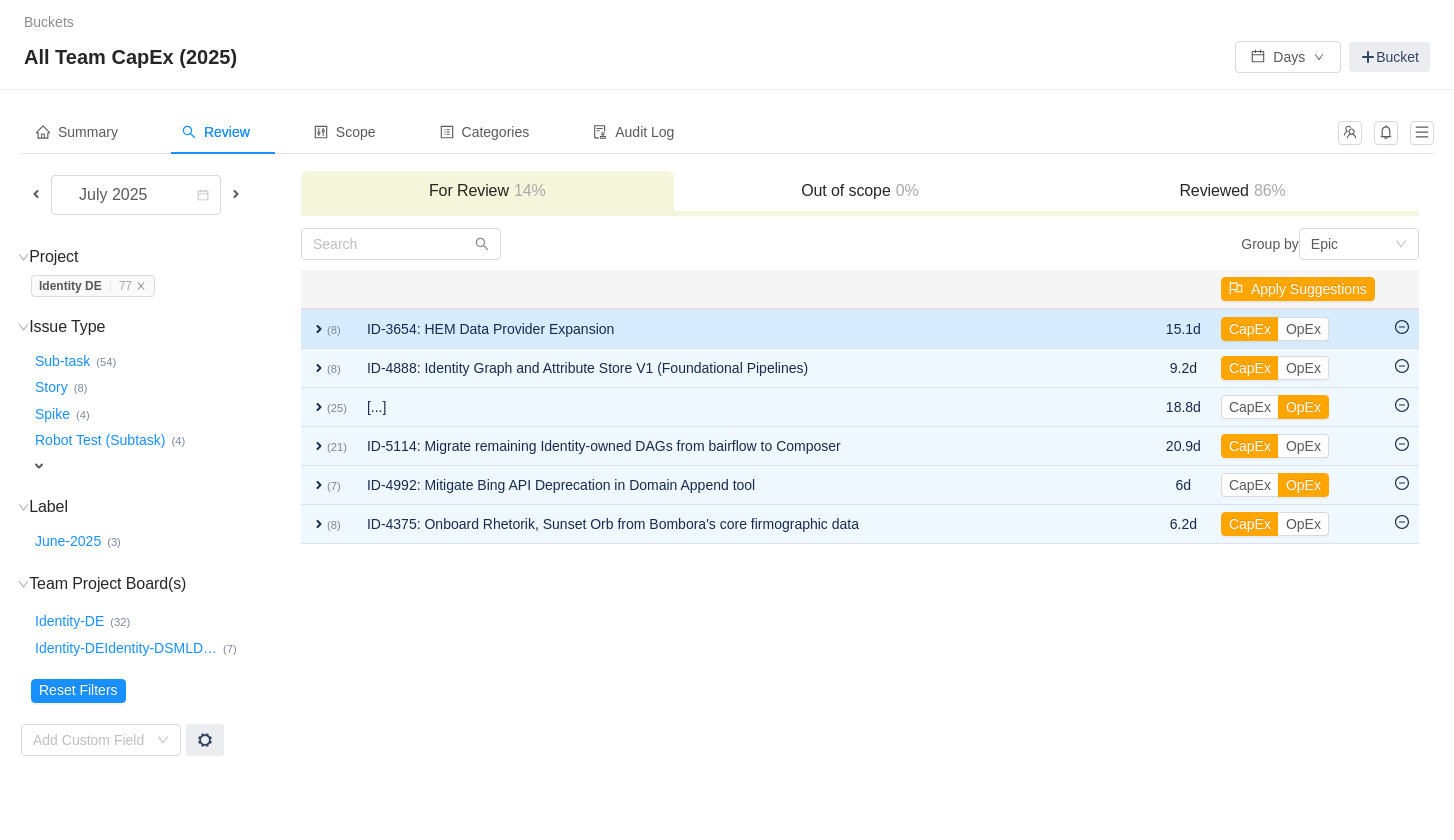 click on "expand" at bounding box center (319, 329) 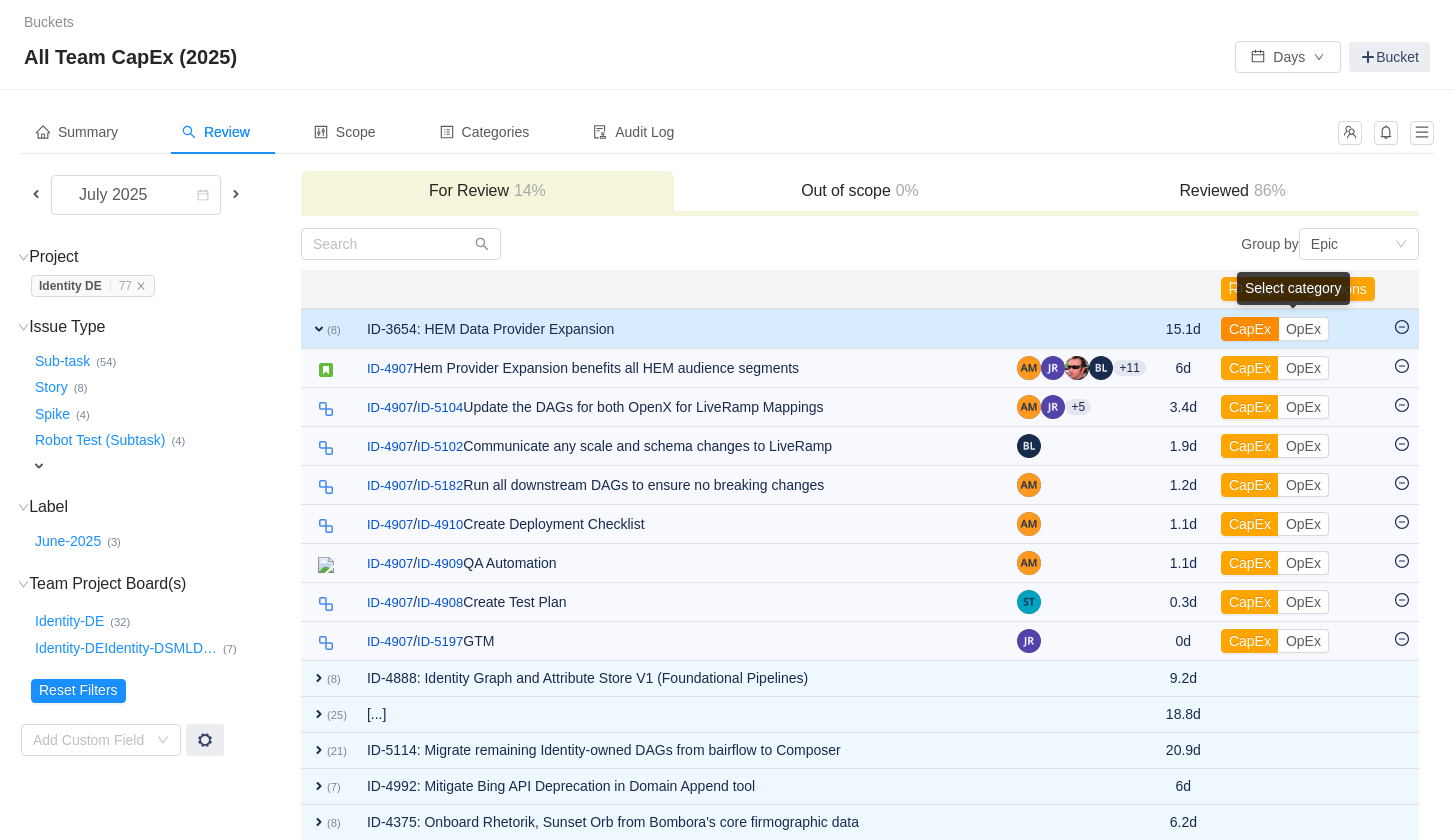 click on "CapEx" at bounding box center (1250, 329) 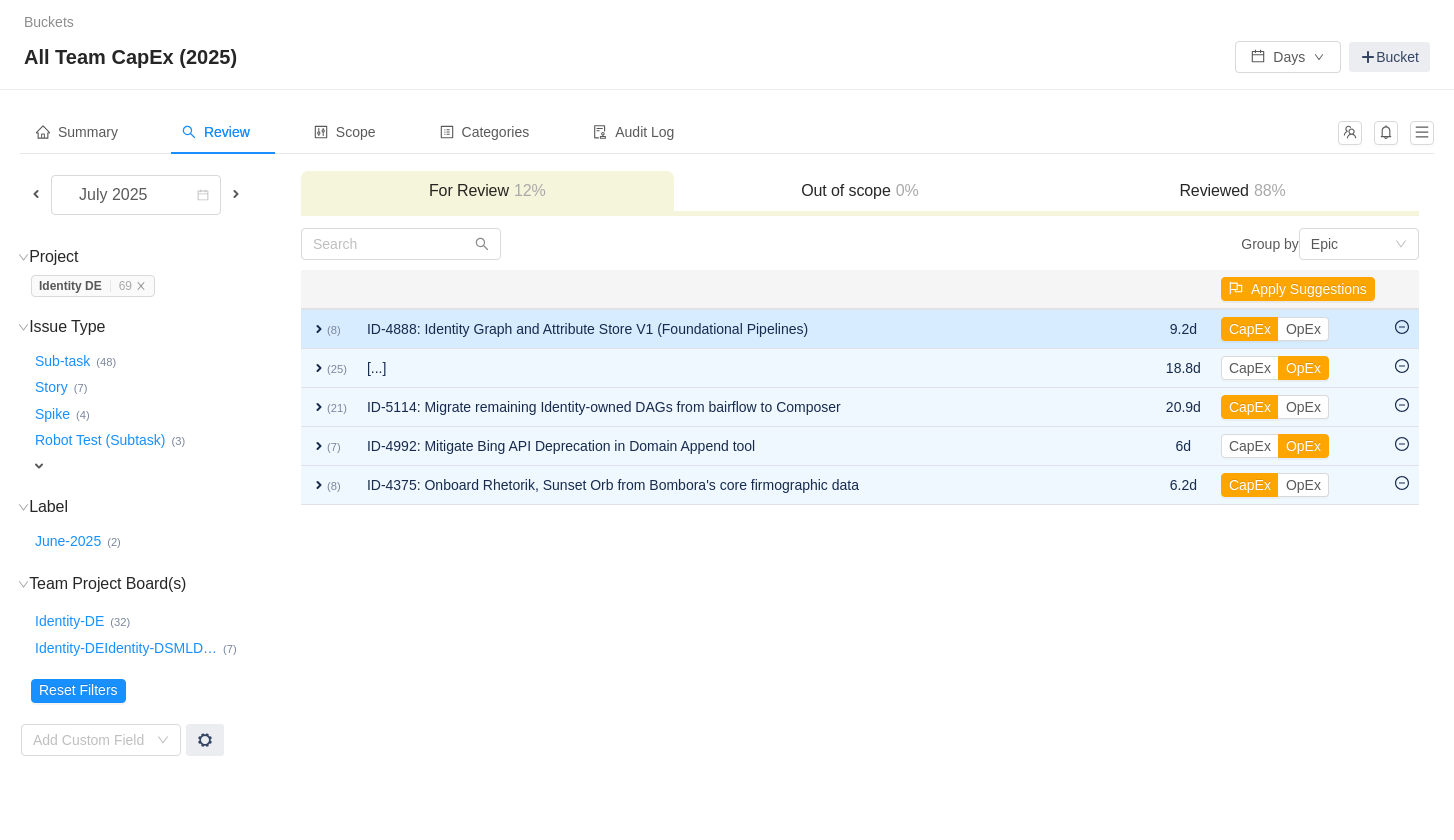 click on "expand" at bounding box center (319, 329) 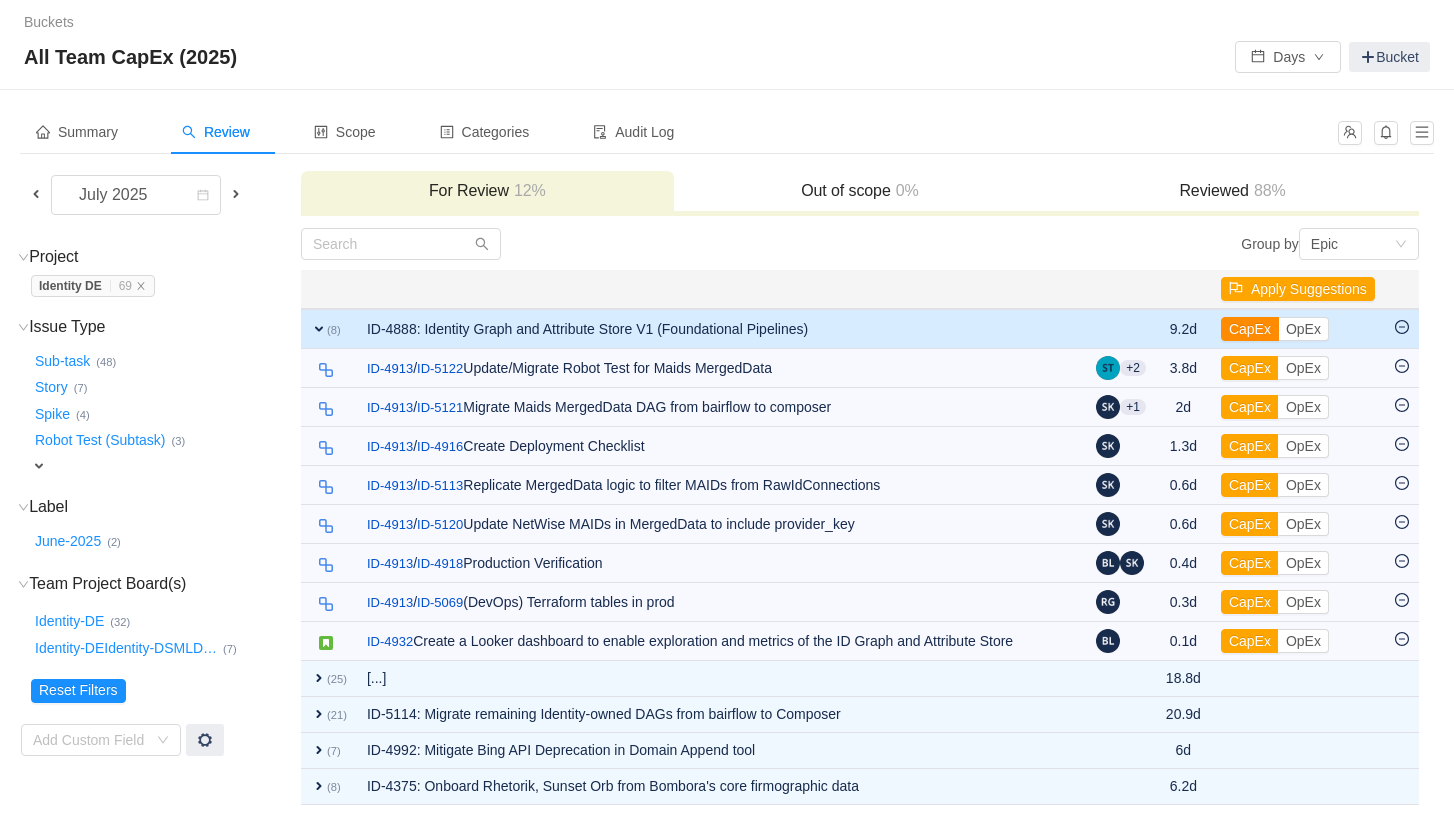 click on "CapEx" at bounding box center (1250, 329) 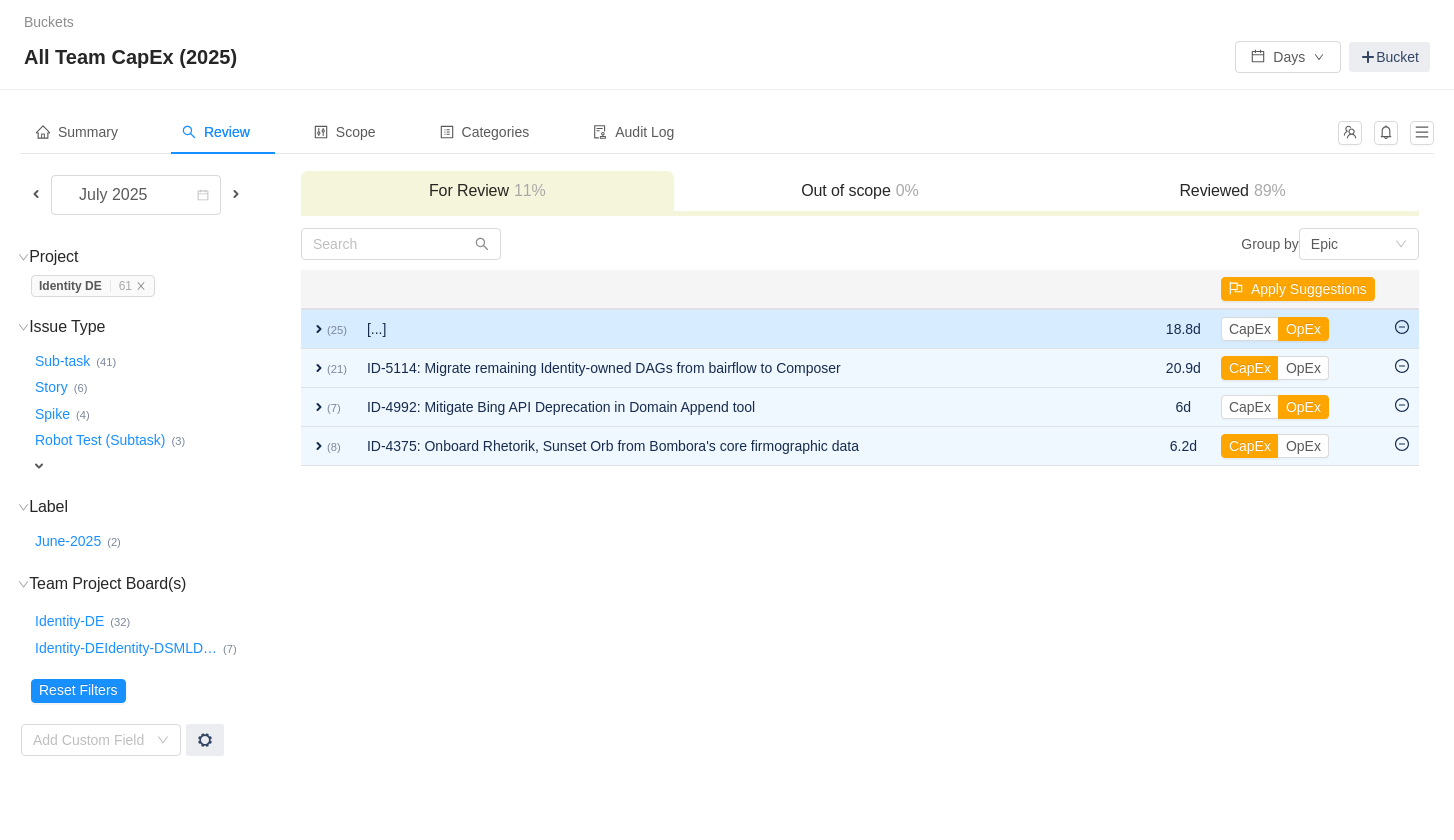 click on "expand" at bounding box center (319, 329) 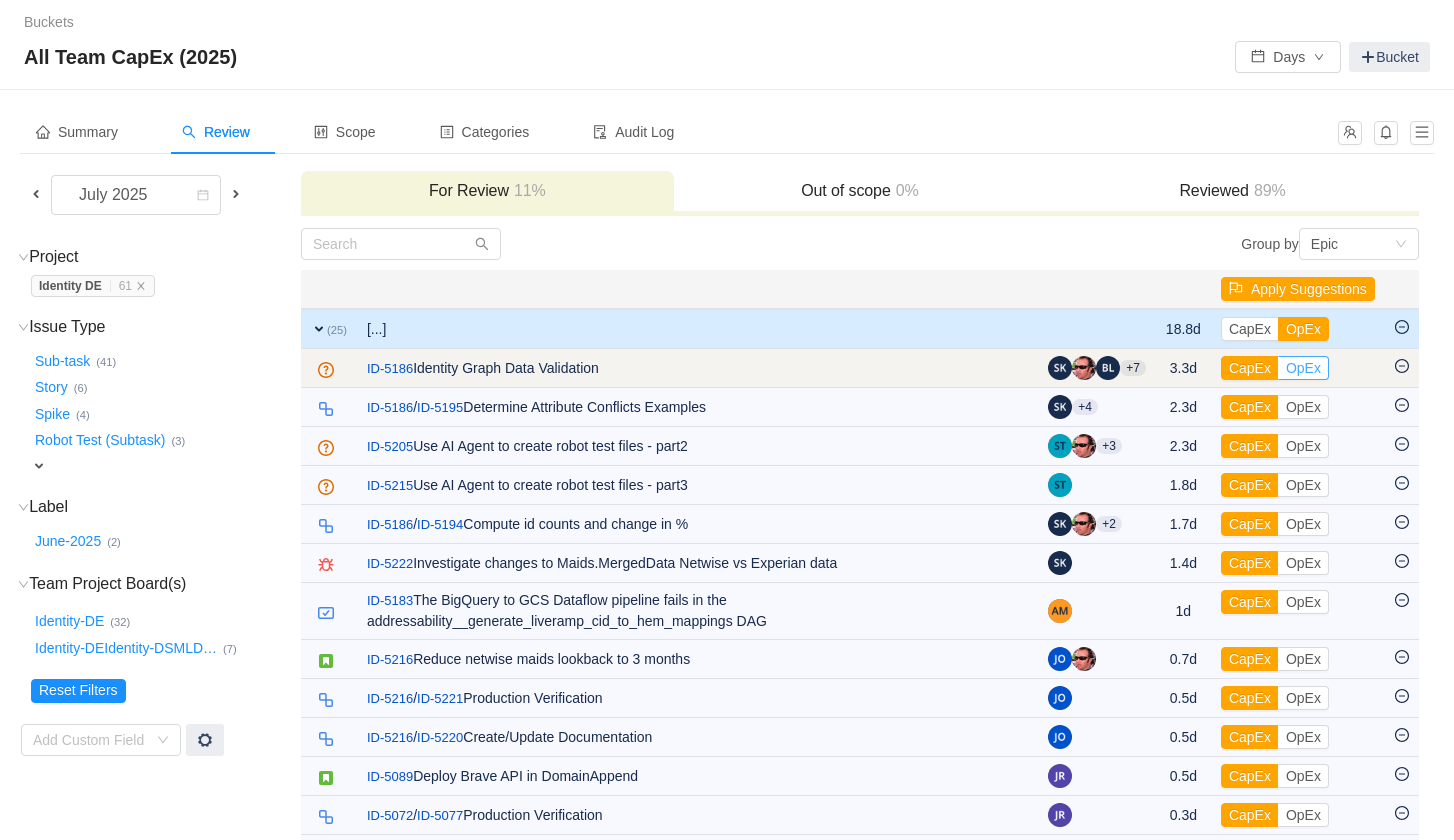 click on "OpEx" at bounding box center (1303, 368) 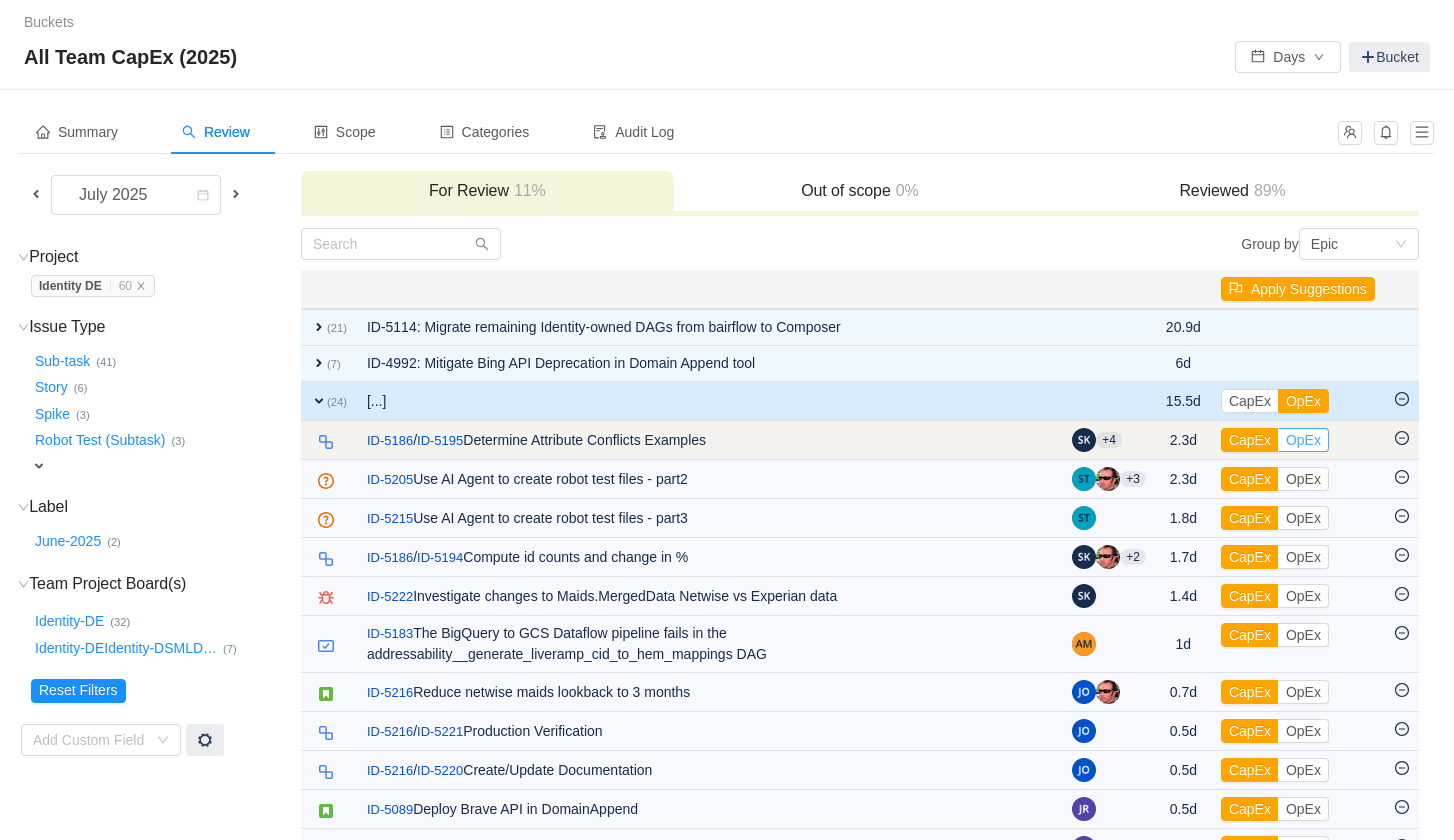 click on "OpEx" at bounding box center (1303, 440) 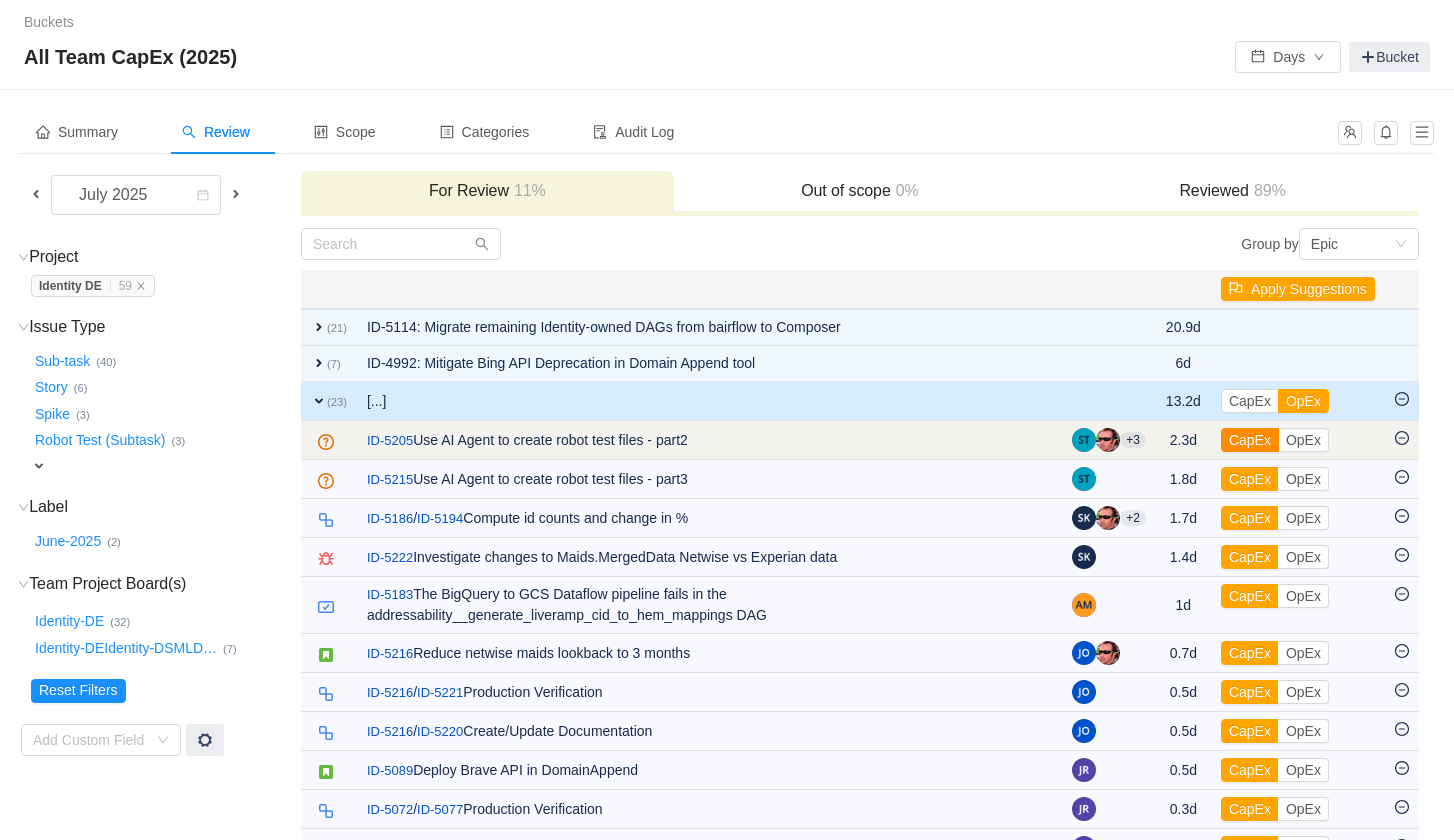 click on "CapEx" at bounding box center (1250, 440) 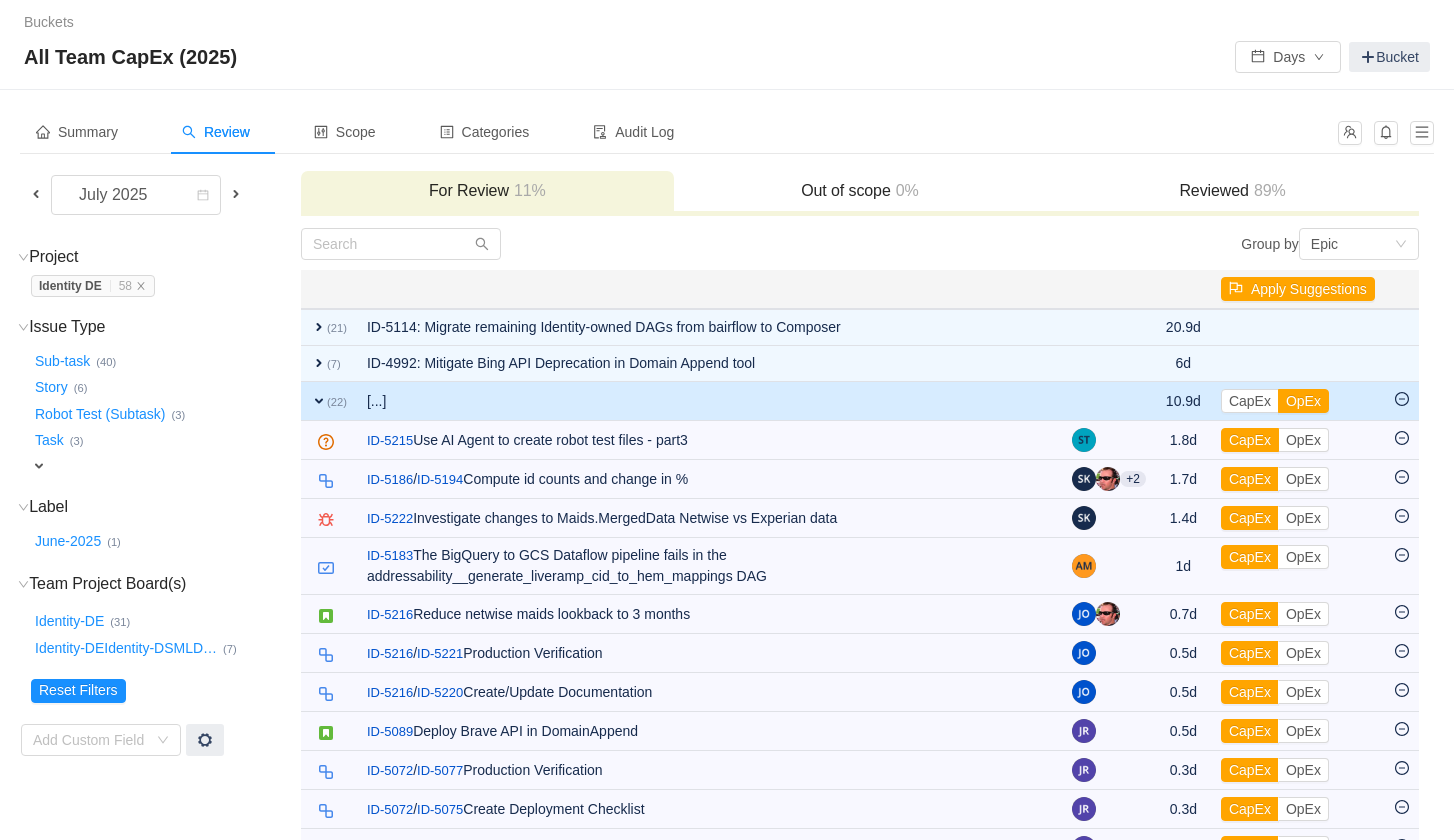 click on "CapEx" at bounding box center (1250, 440) 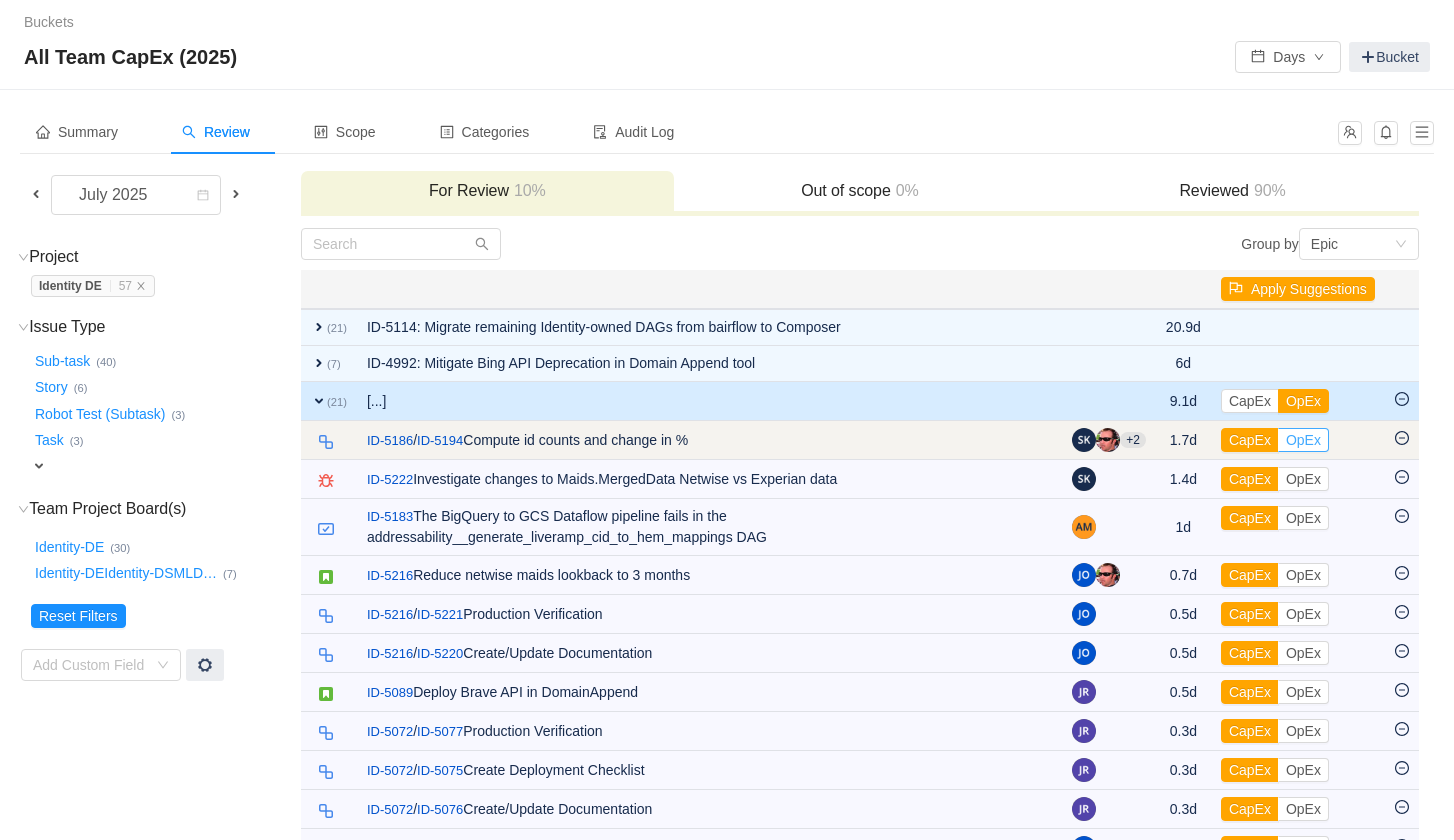click on "OpEx" at bounding box center [1303, 440] 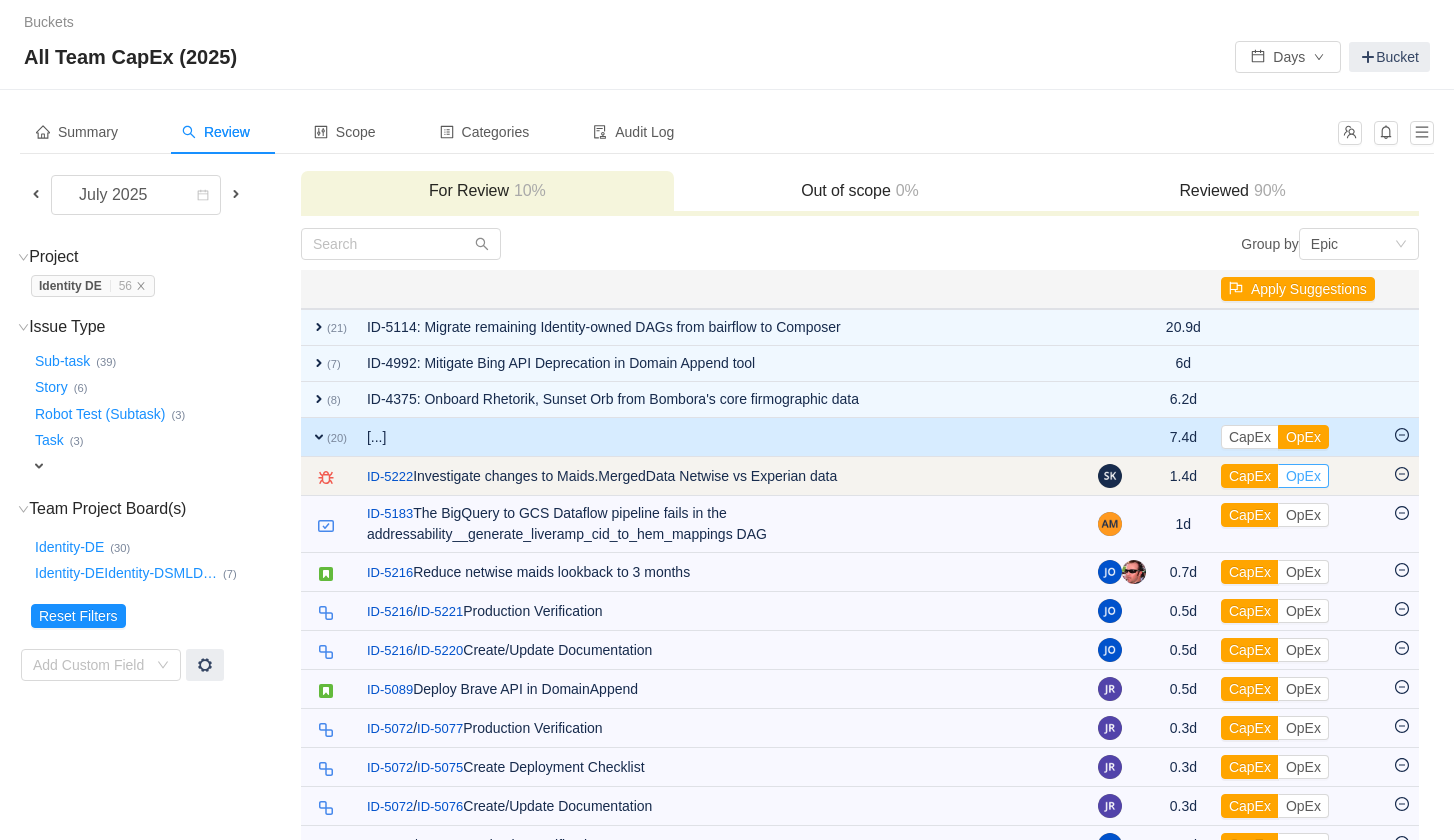 click on "OpEx" at bounding box center (1303, 476) 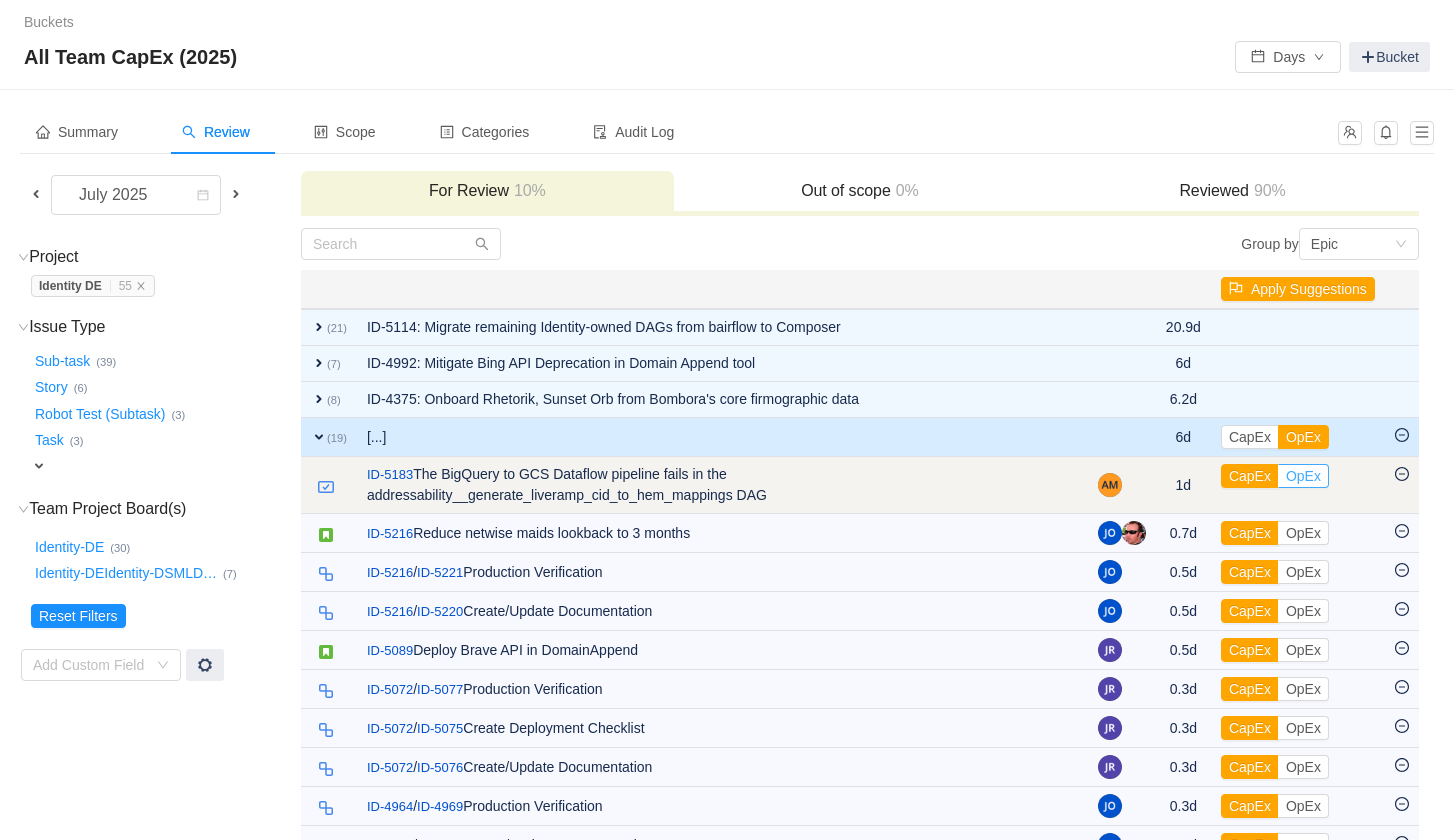 click on "OpEx" at bounding box center [1303, 476] 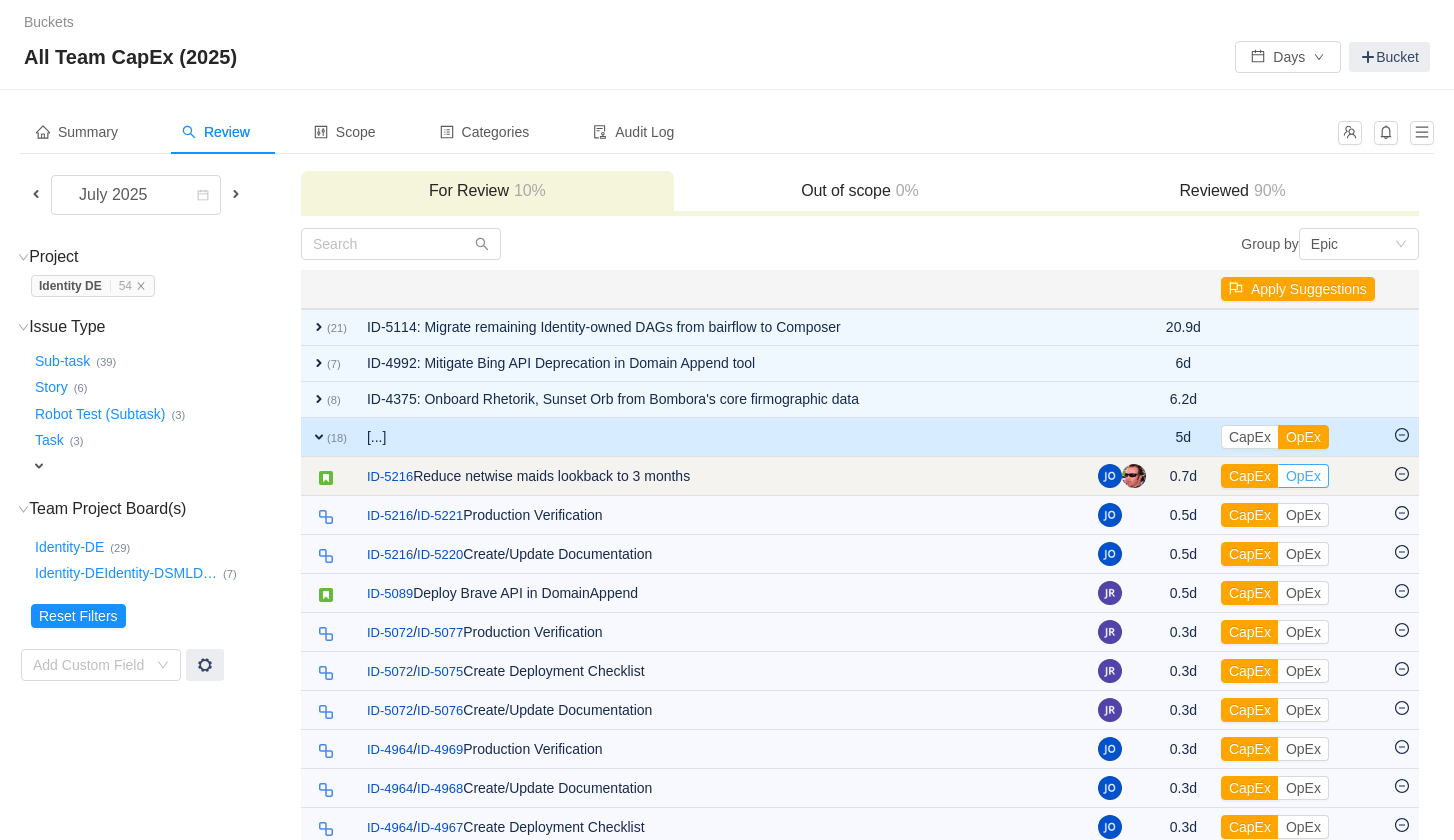 click on "OpEx" at bounding box center [1303, 476] 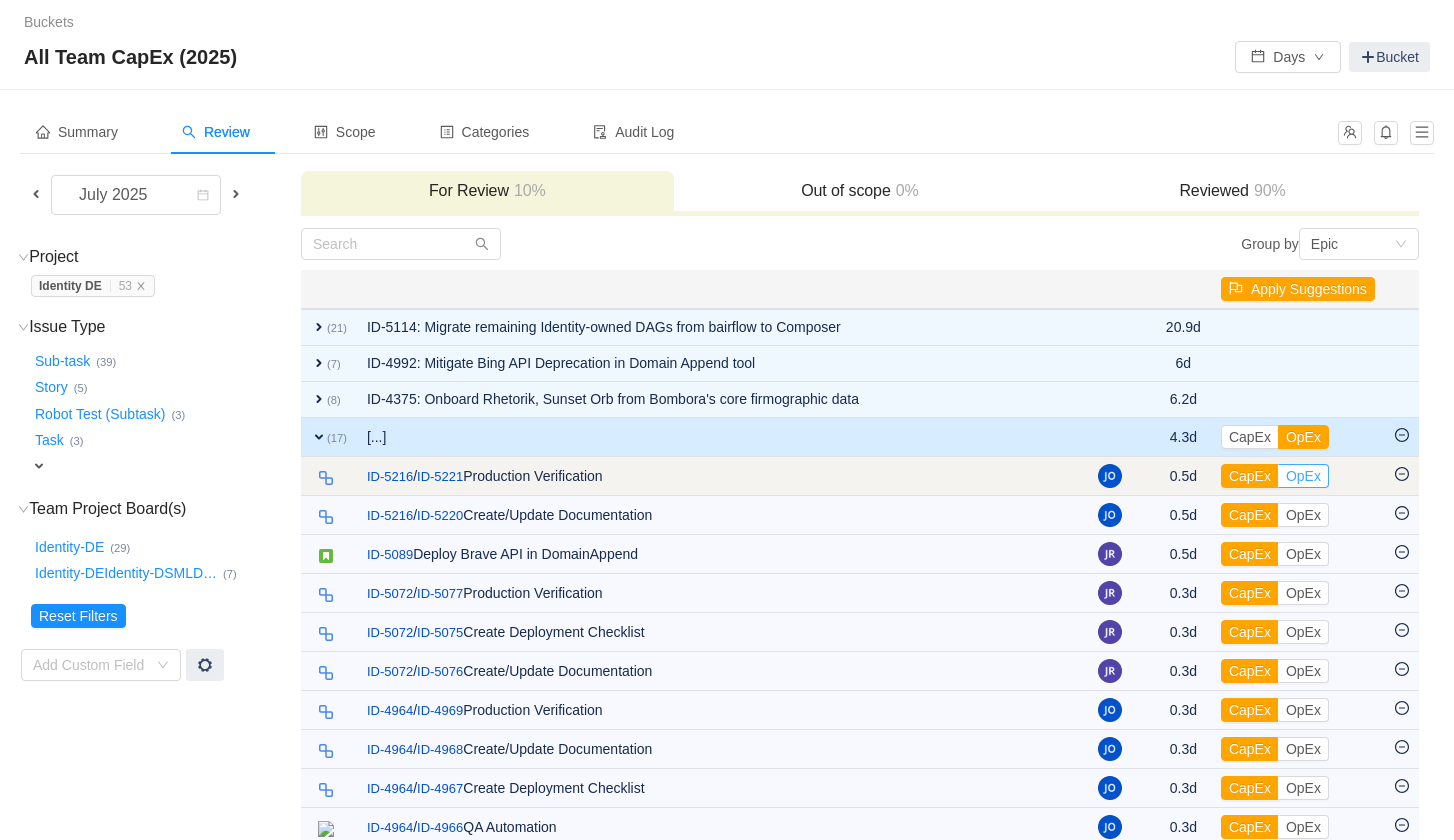 click on "OpEx" at bounding box center [1303, 476] 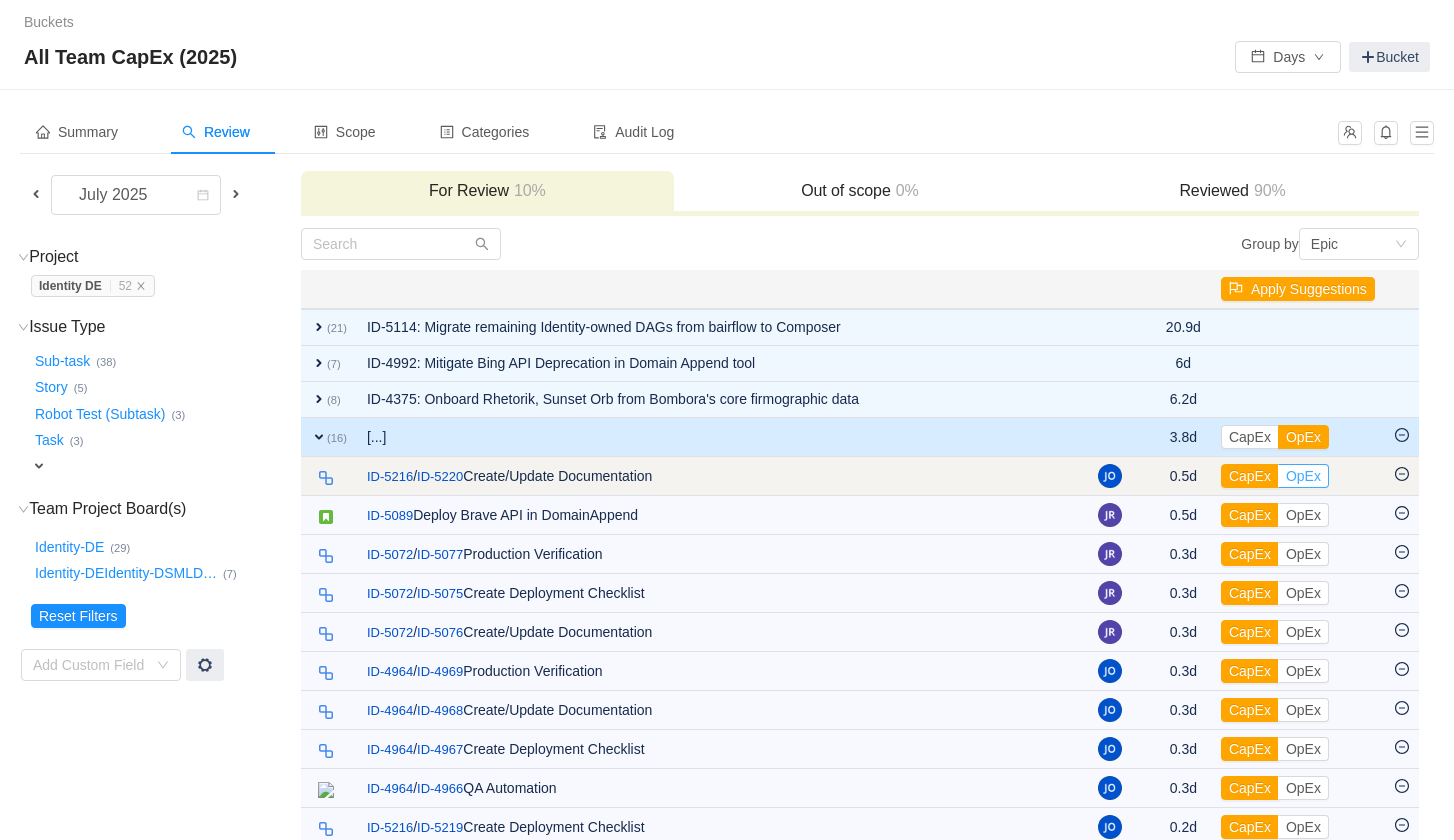 click on "OpEx" at bounding box center (1303, 476) 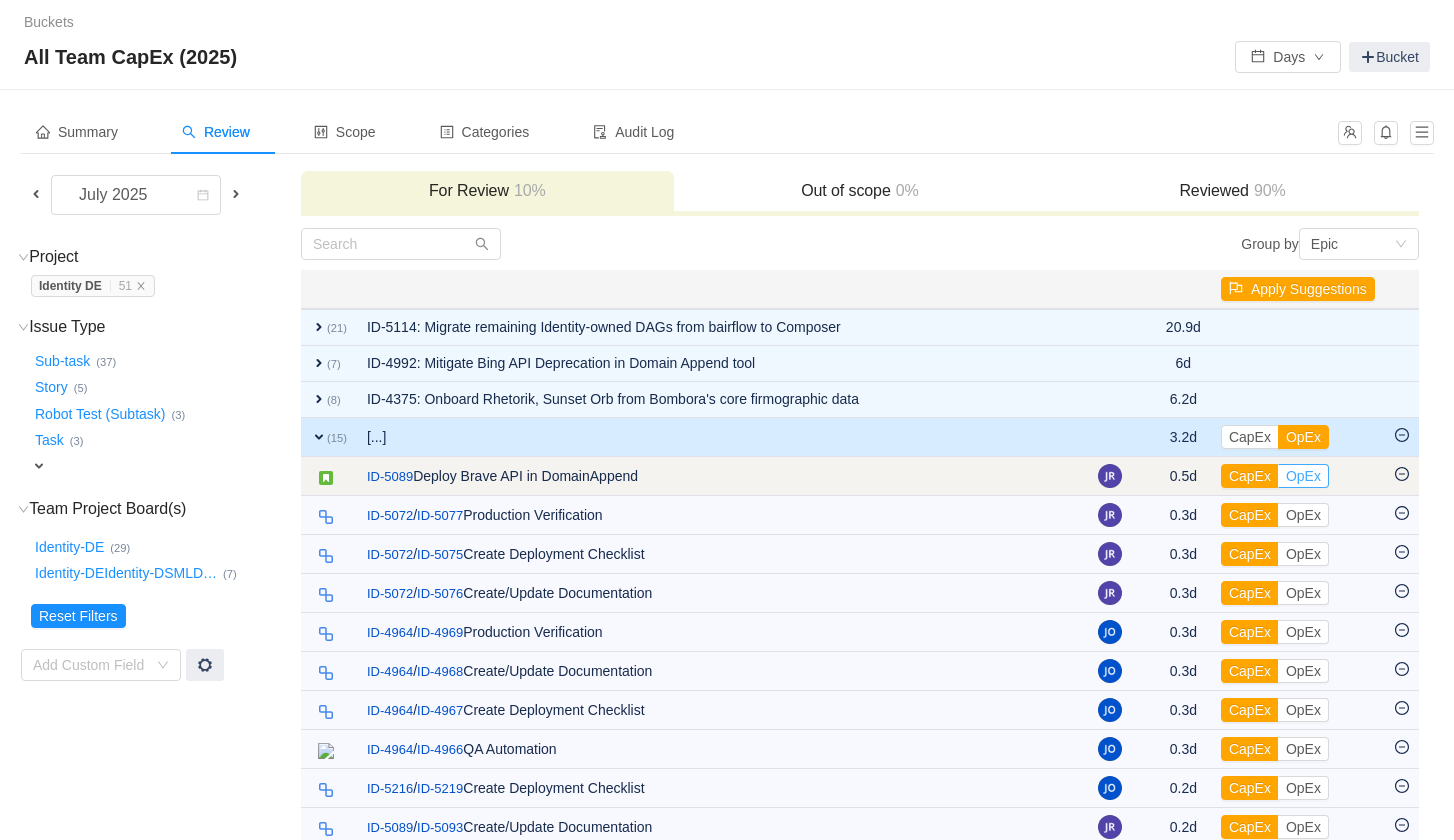 click on "OpEx" at bounding box center (1303, 476) 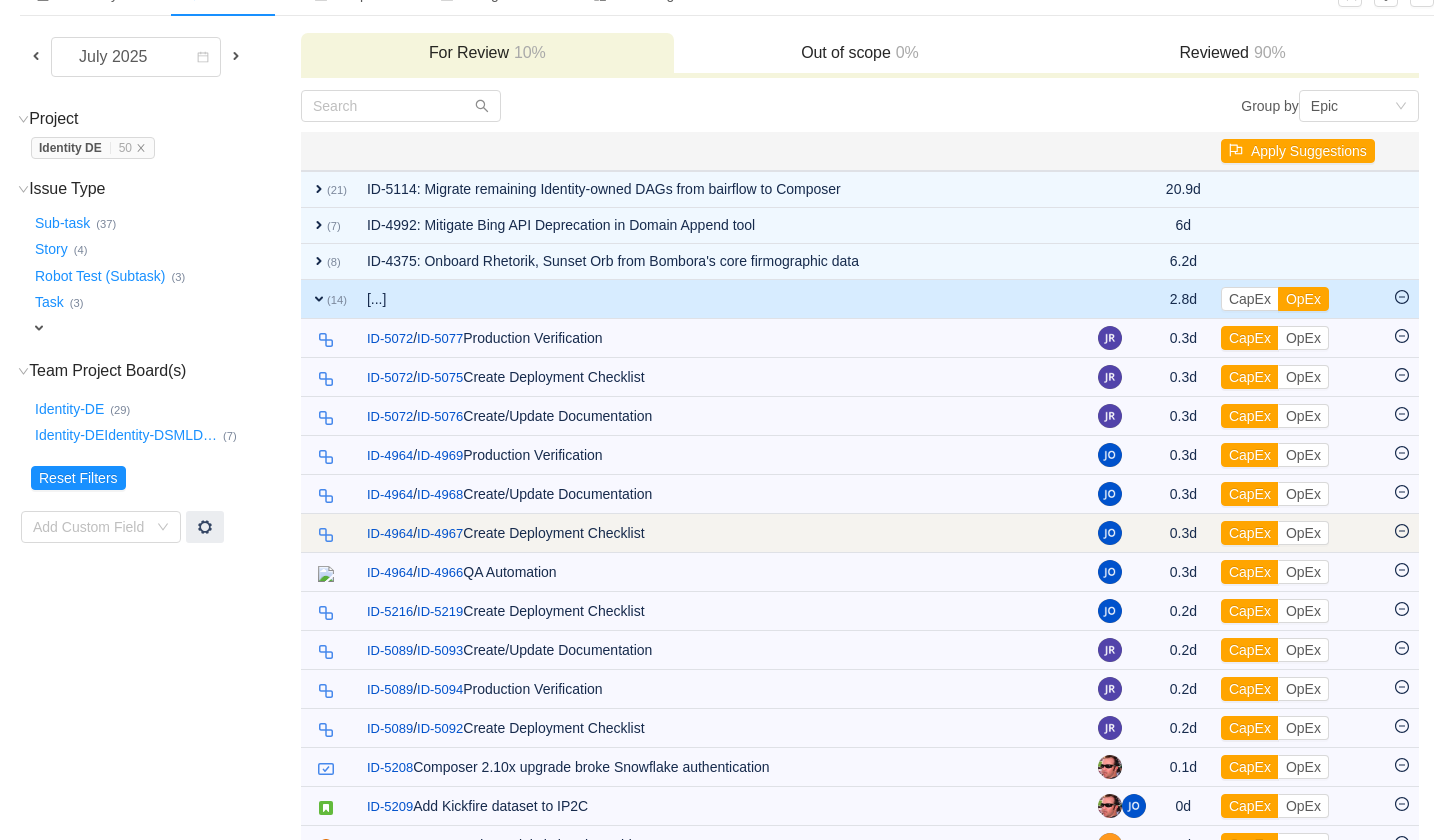 scroll, scrollTop: 183, scrollLeft: 0, axis: vertical 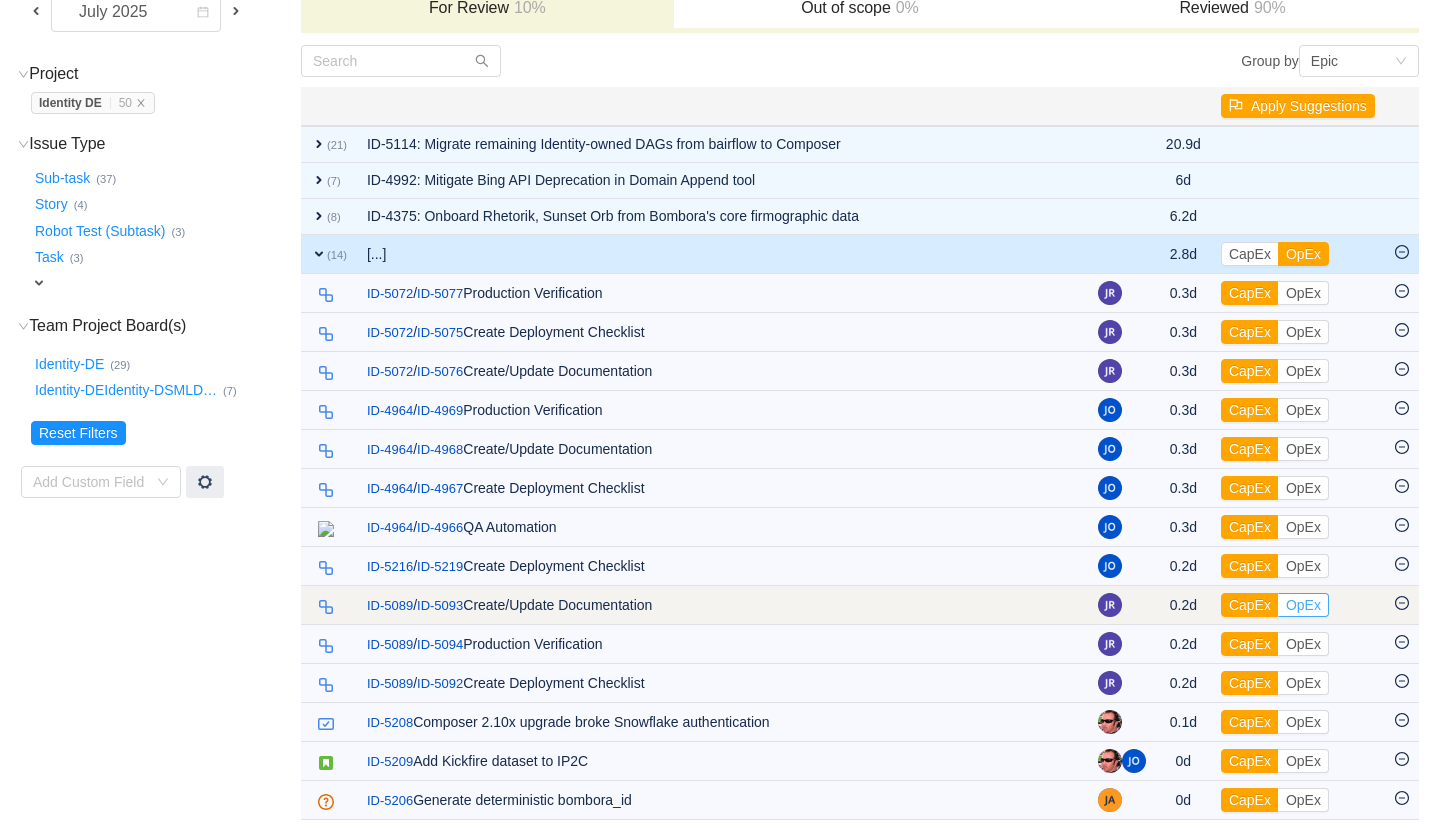 click on "OpEx" at bounding box center [1303, 605] 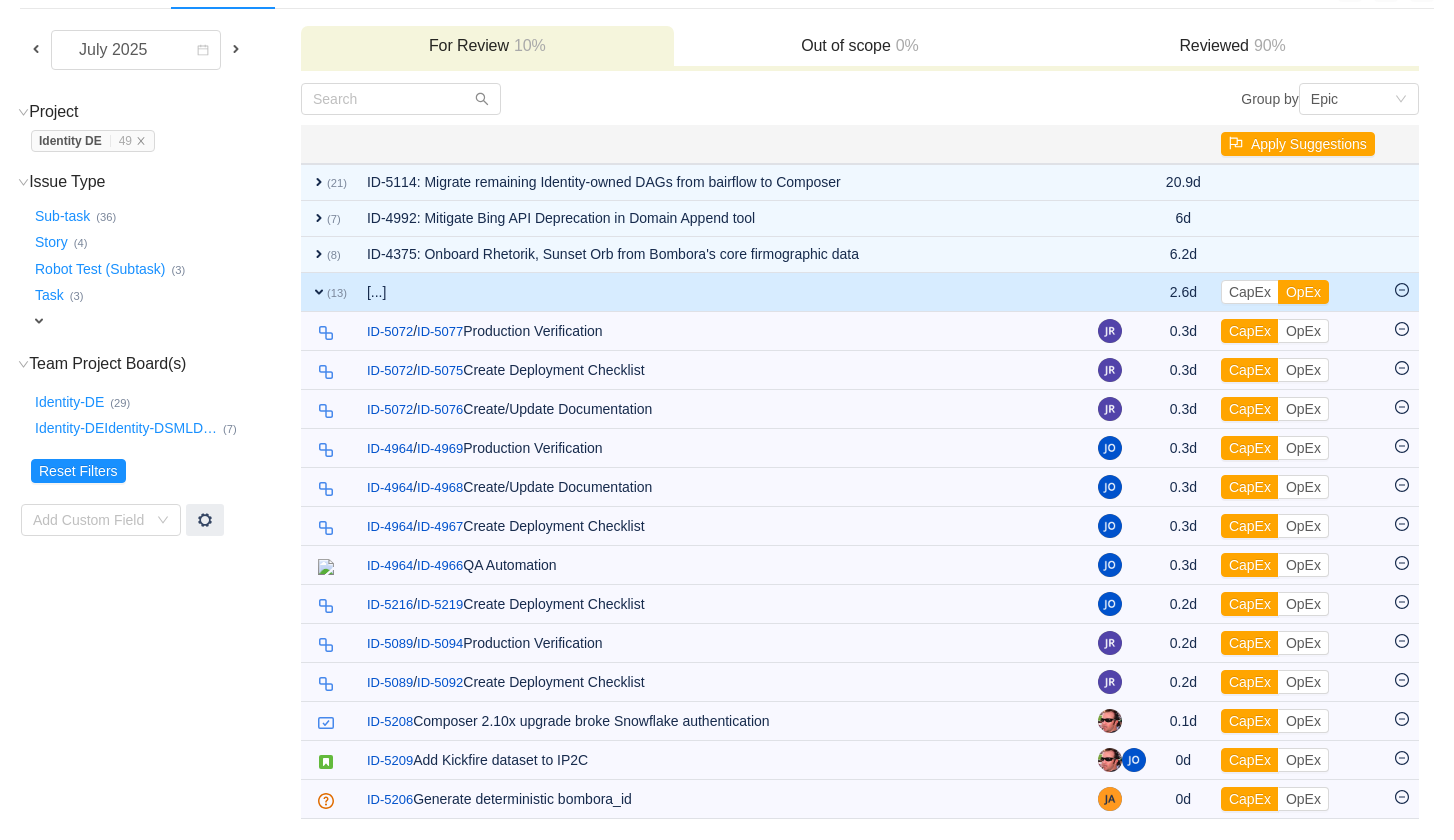 scroll, scrollTop: 144, scrollLeft: 0, axis: vertical 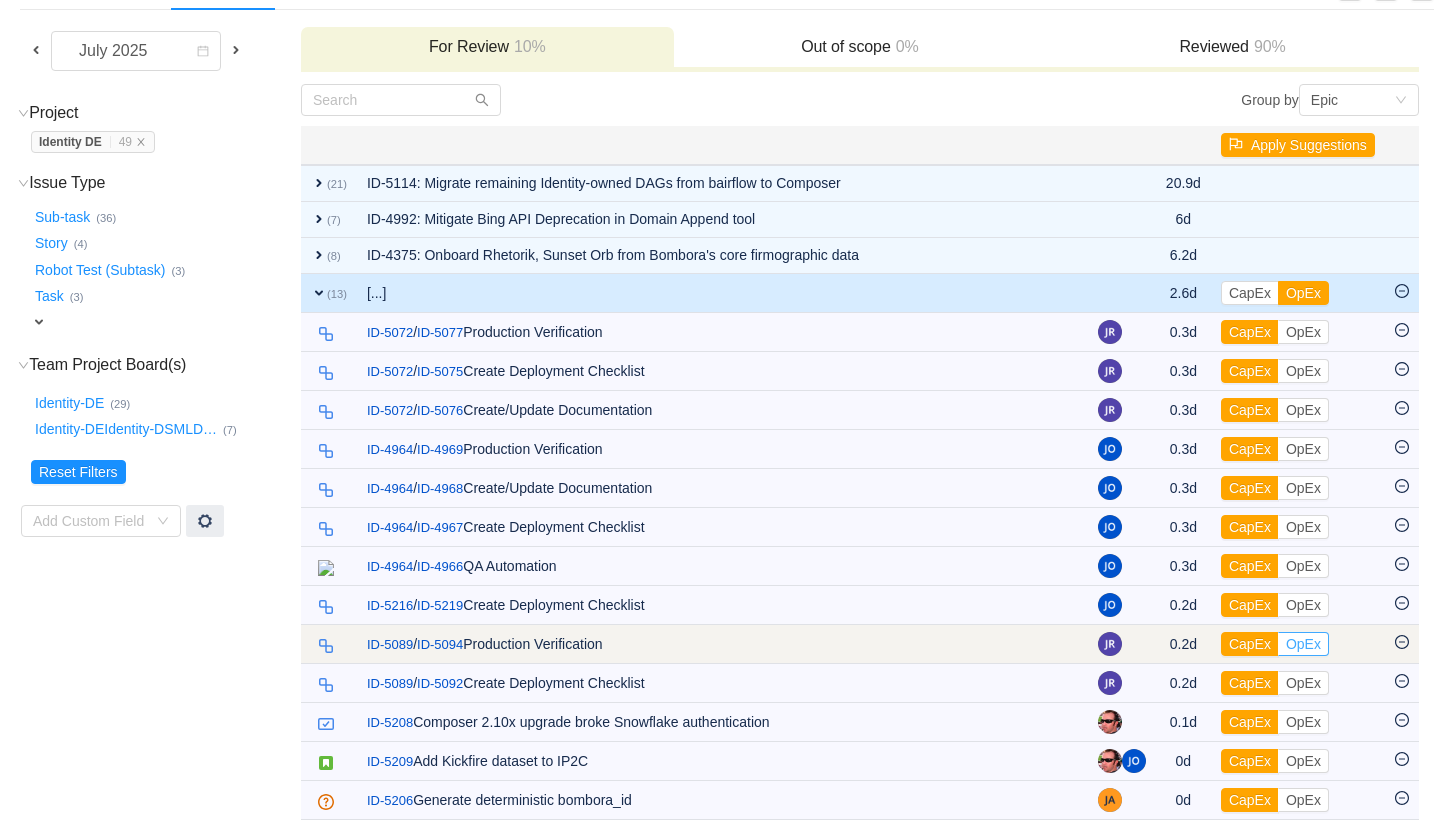 click on "OpEx" at bounding box center (1303, 644) 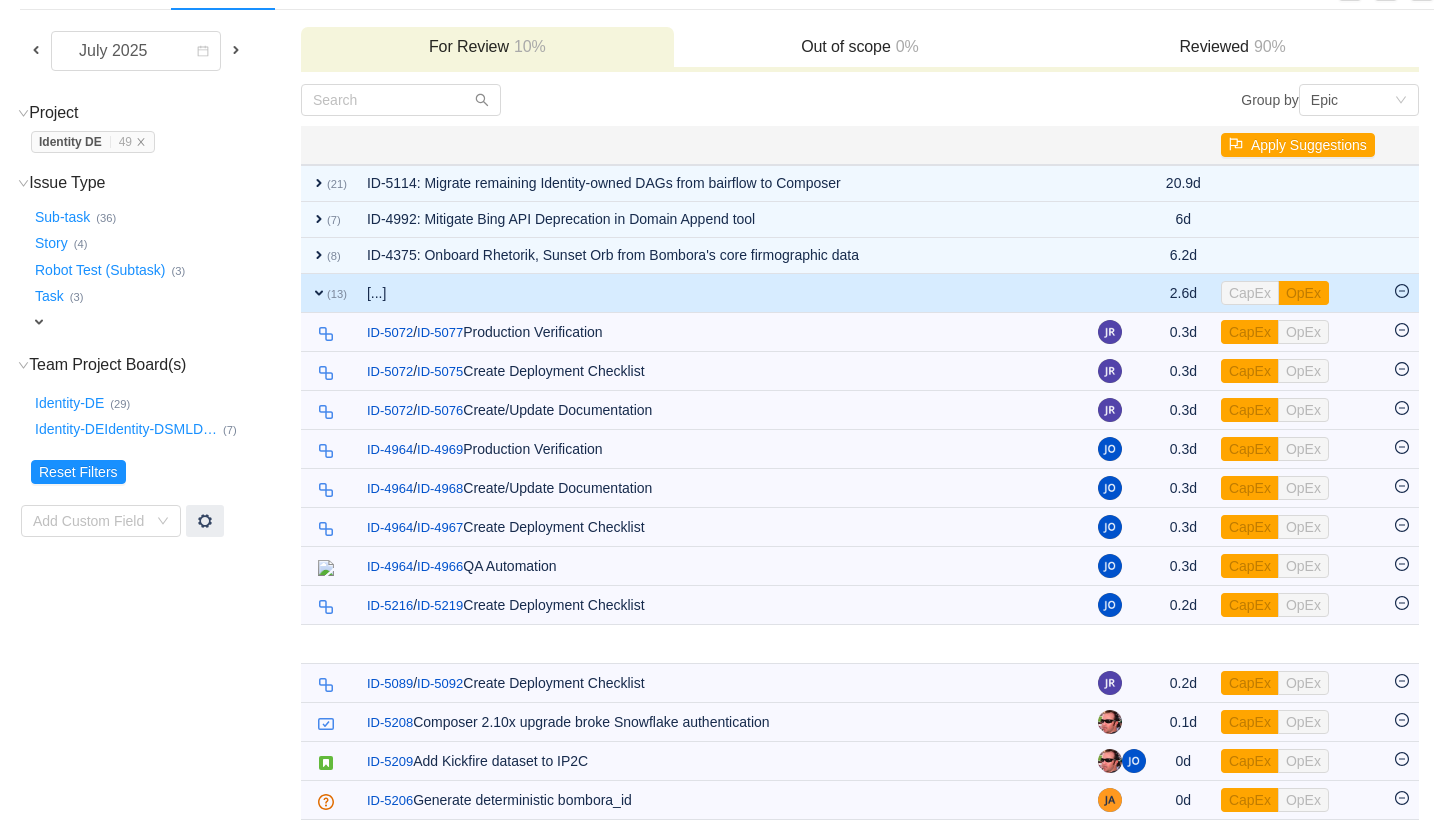 scroll, scrollTop: 105, scrollLeft: 0, axis: vertical 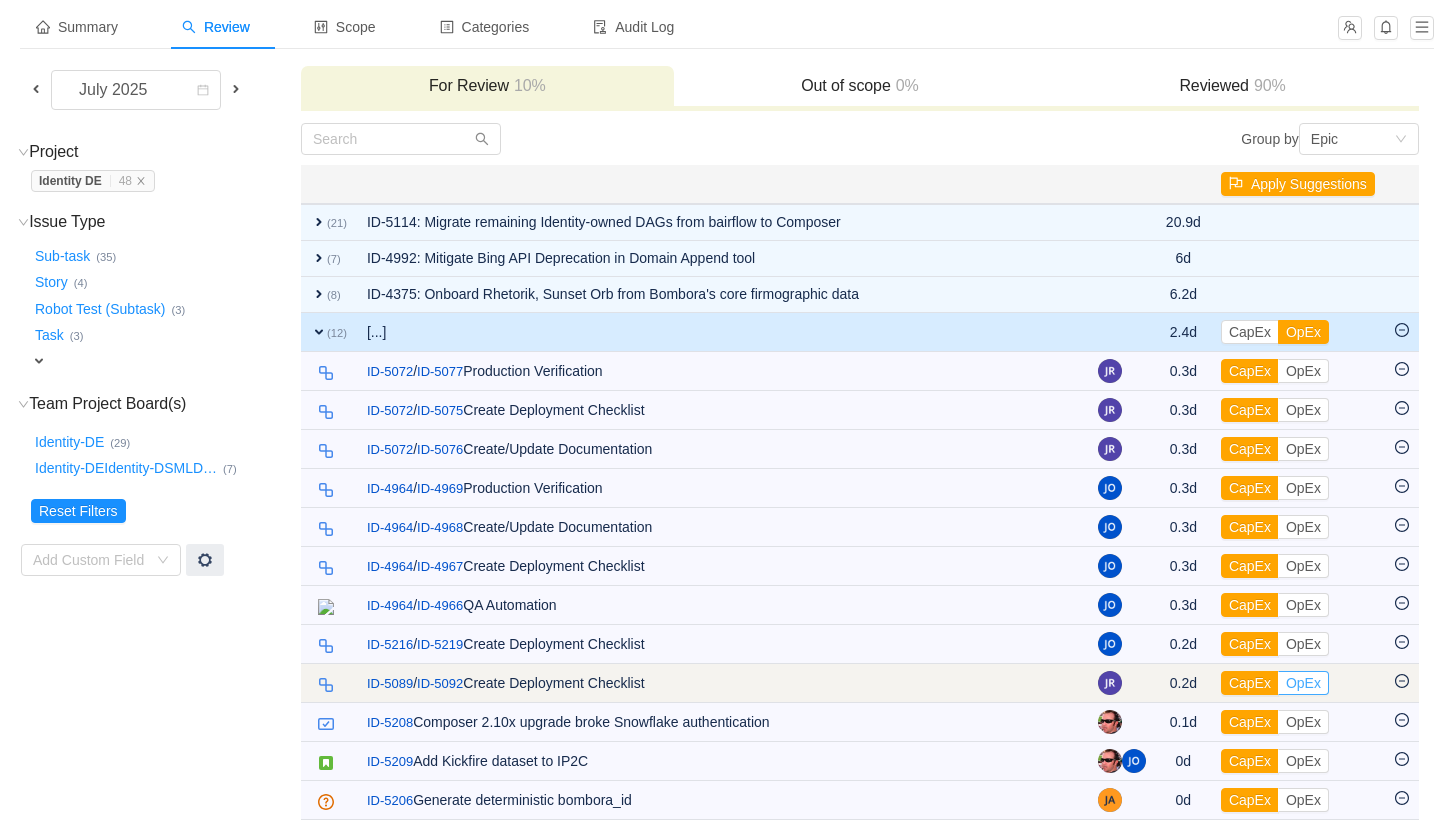 click on "OpEx" at bounding box center (1303, 683) 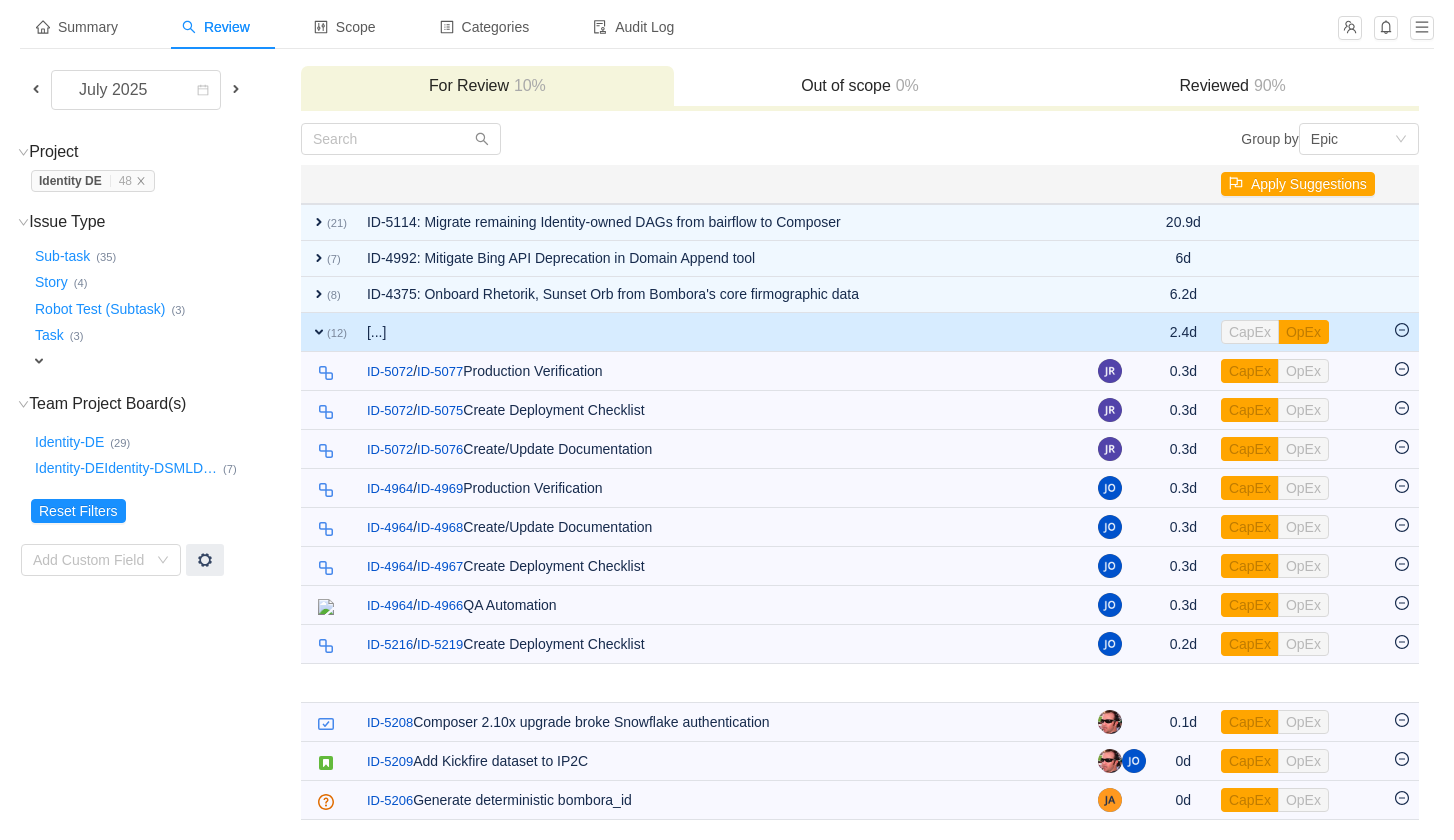 scroll, scrollTop: 66, scrollLeft: 0, axis: vertical 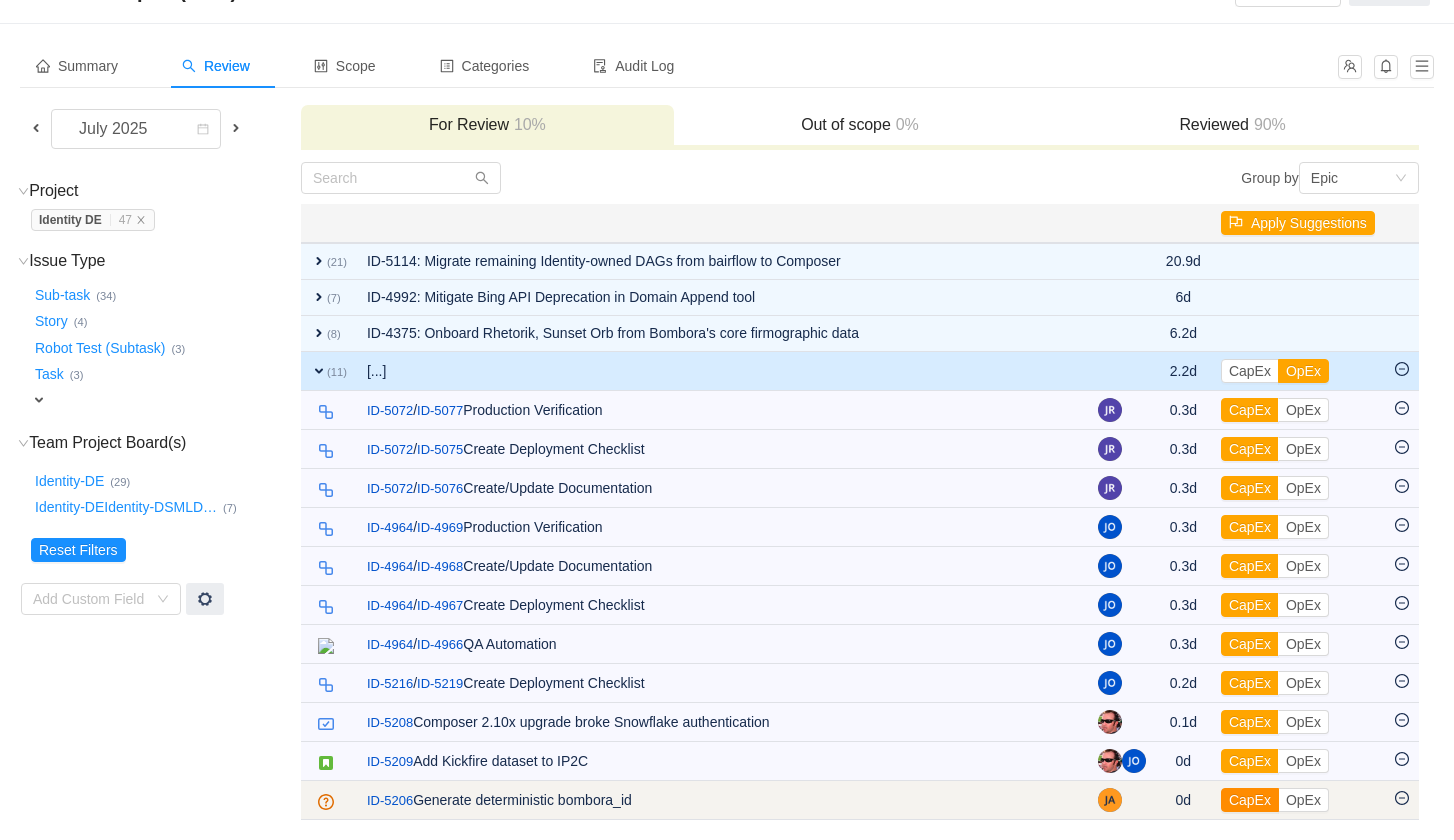 click on "CapEx" at bounding box center (1250, 800) 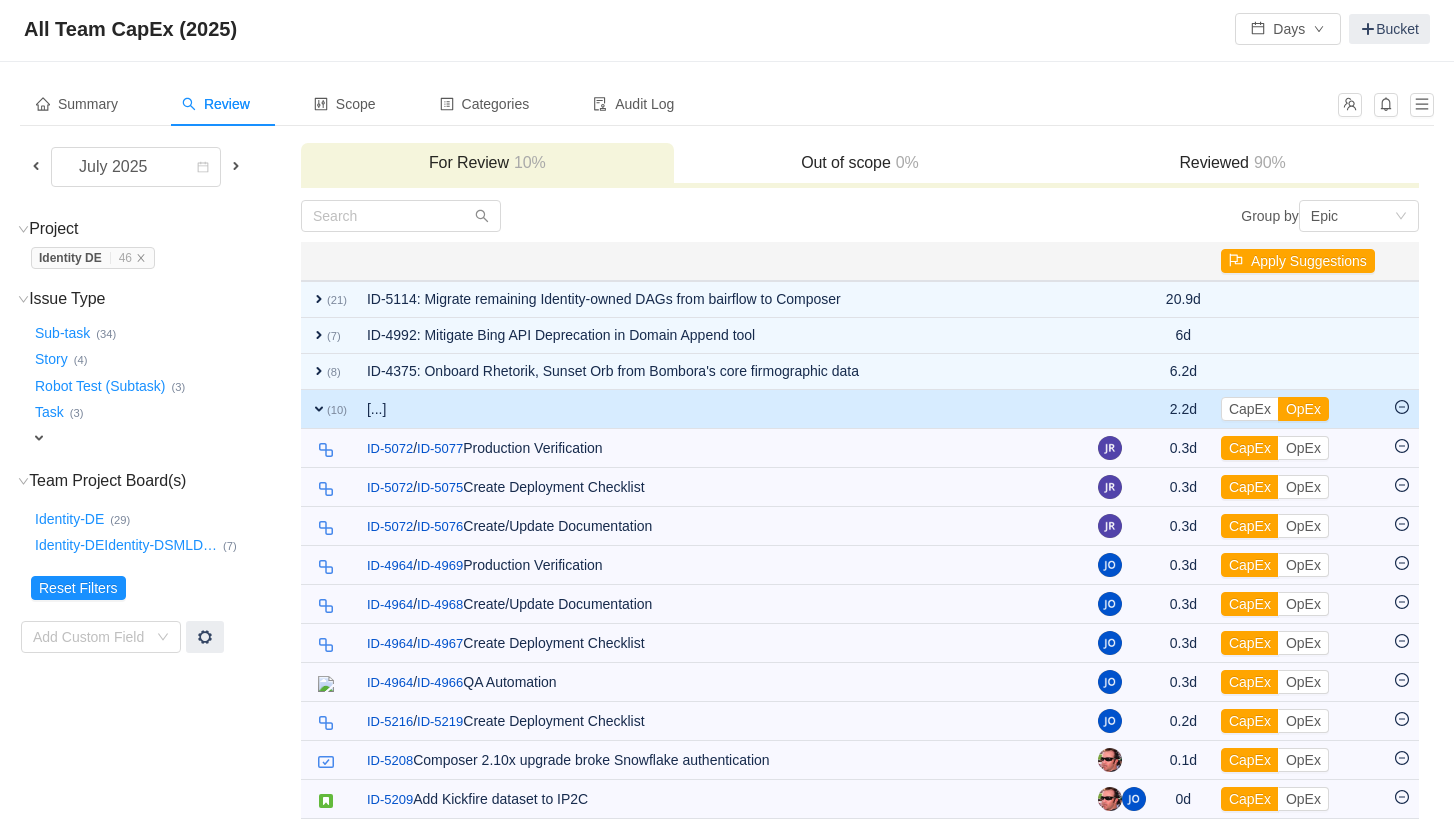scroll, scrollTop: 27, scrollLeft: 0, axis: vertical 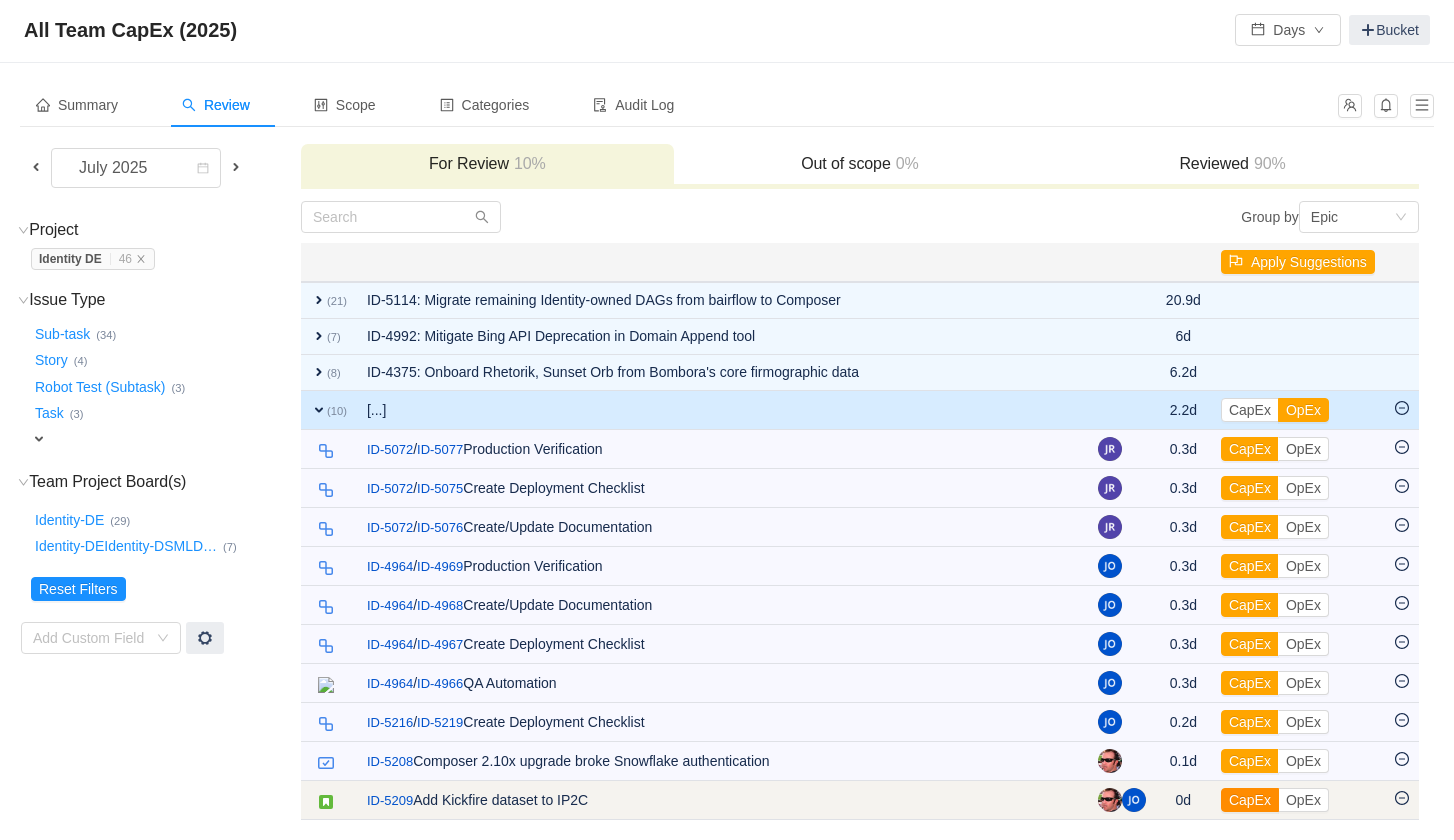 click on "CapEx" at bounding box center (1250, 800) 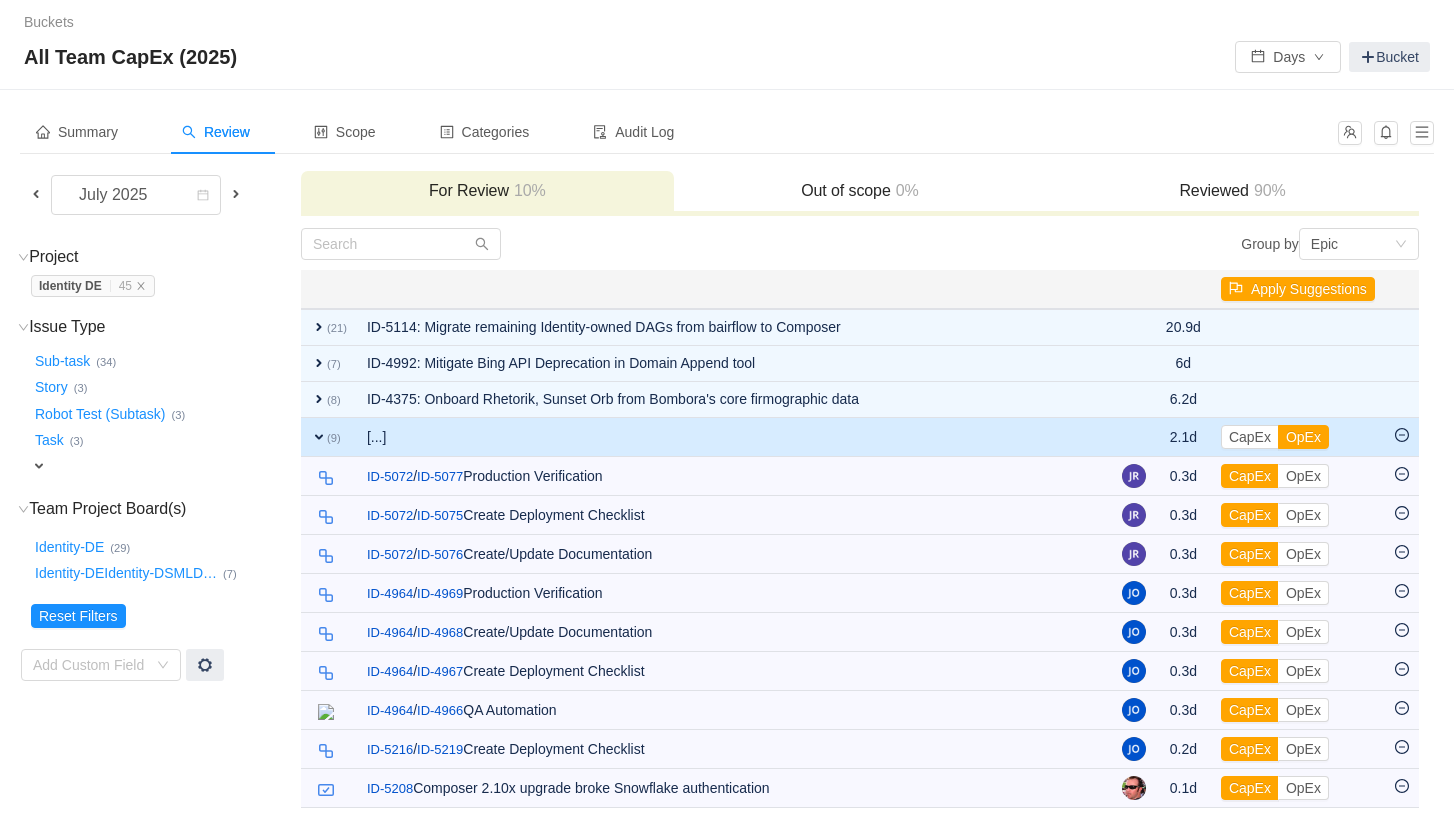scroll, scrollTop: 0, scrollLeft: 0, axis: both 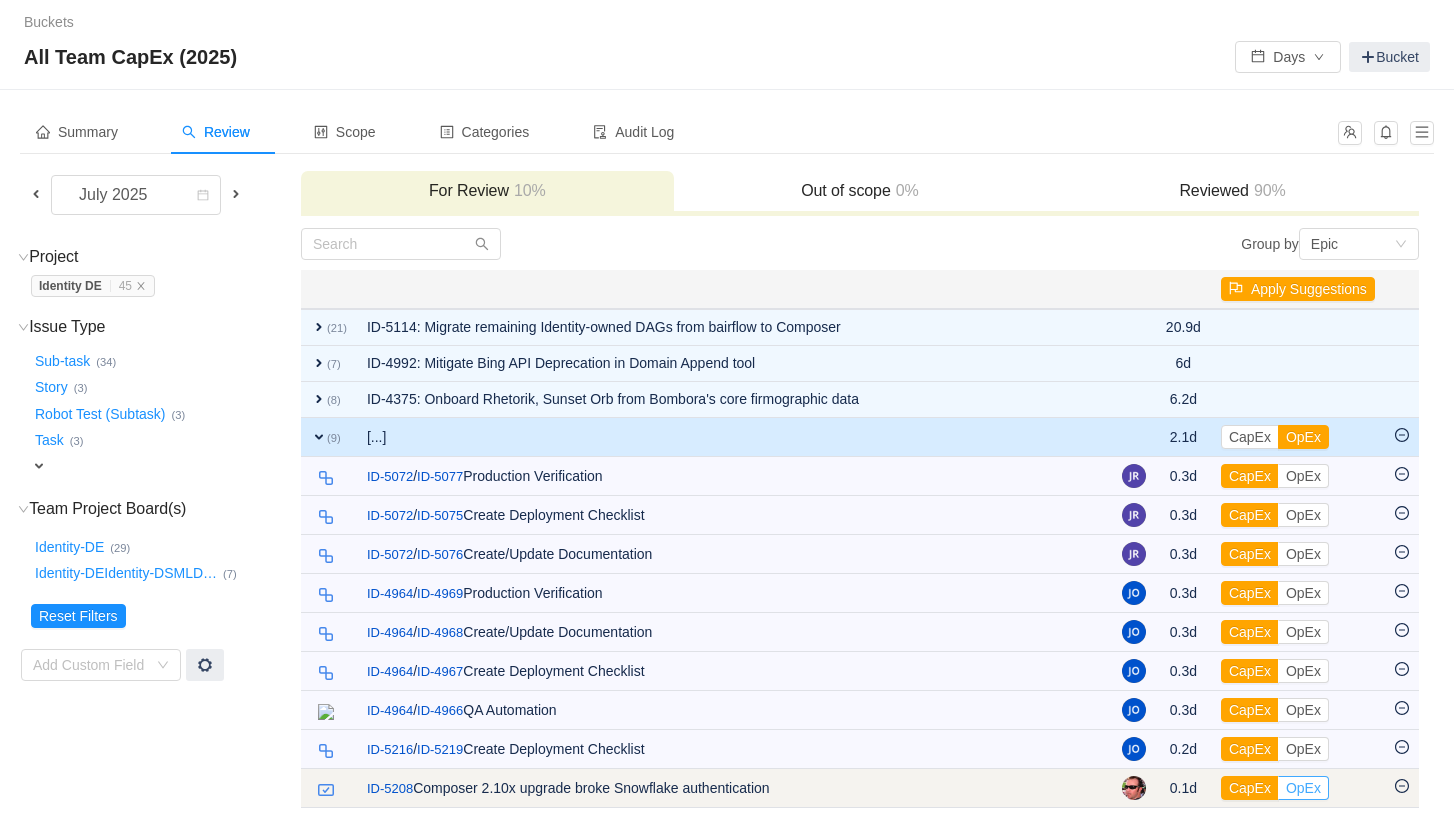 click on "OpEx" at bounding box center (1303, 788) 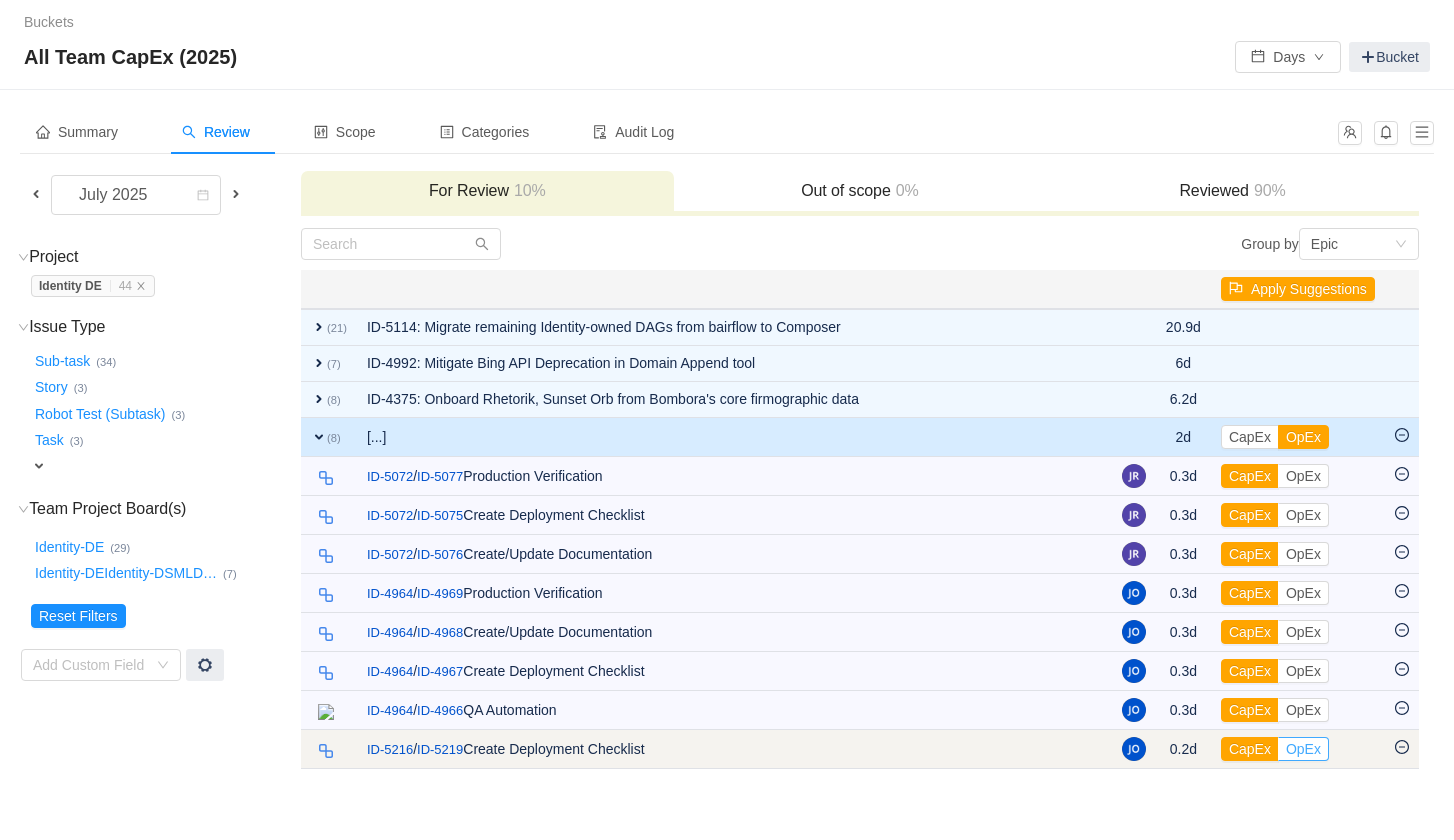 click on "OpEx" at bounding box center [1303, 749] 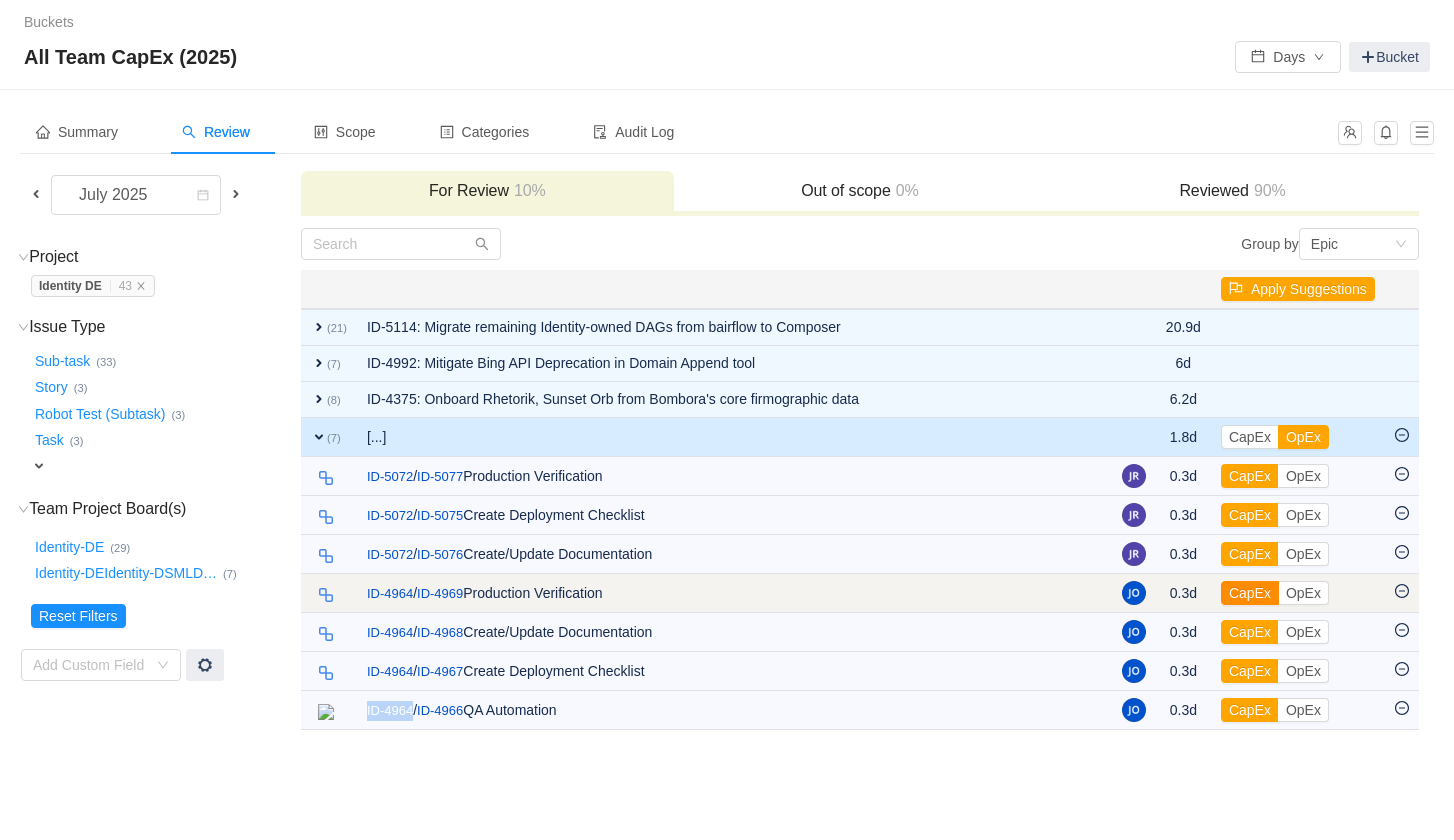 click on "CapEx" at bounding box center (1250, 593) 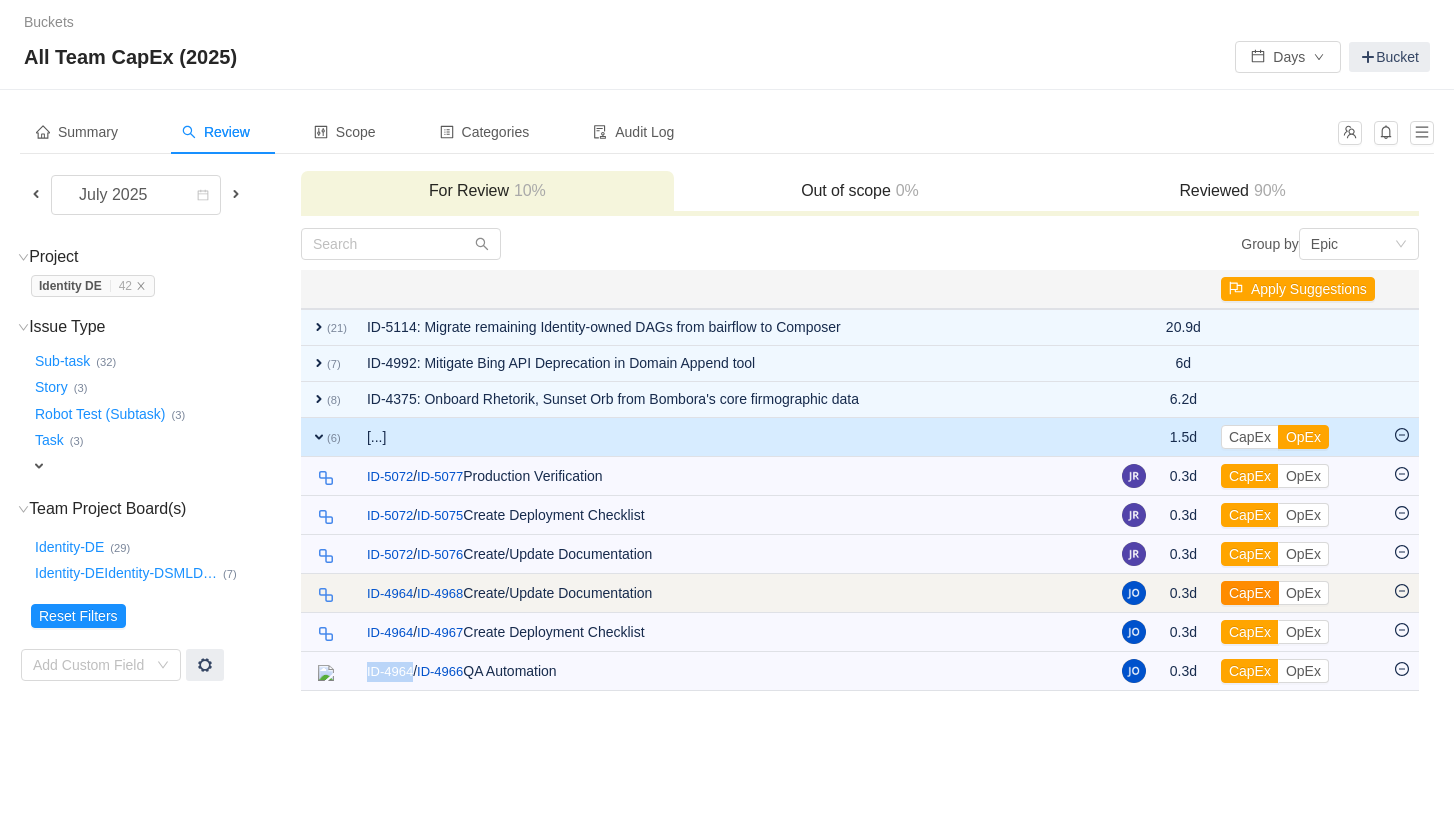 click on "CapEx" at bounding box center [1250, 593] 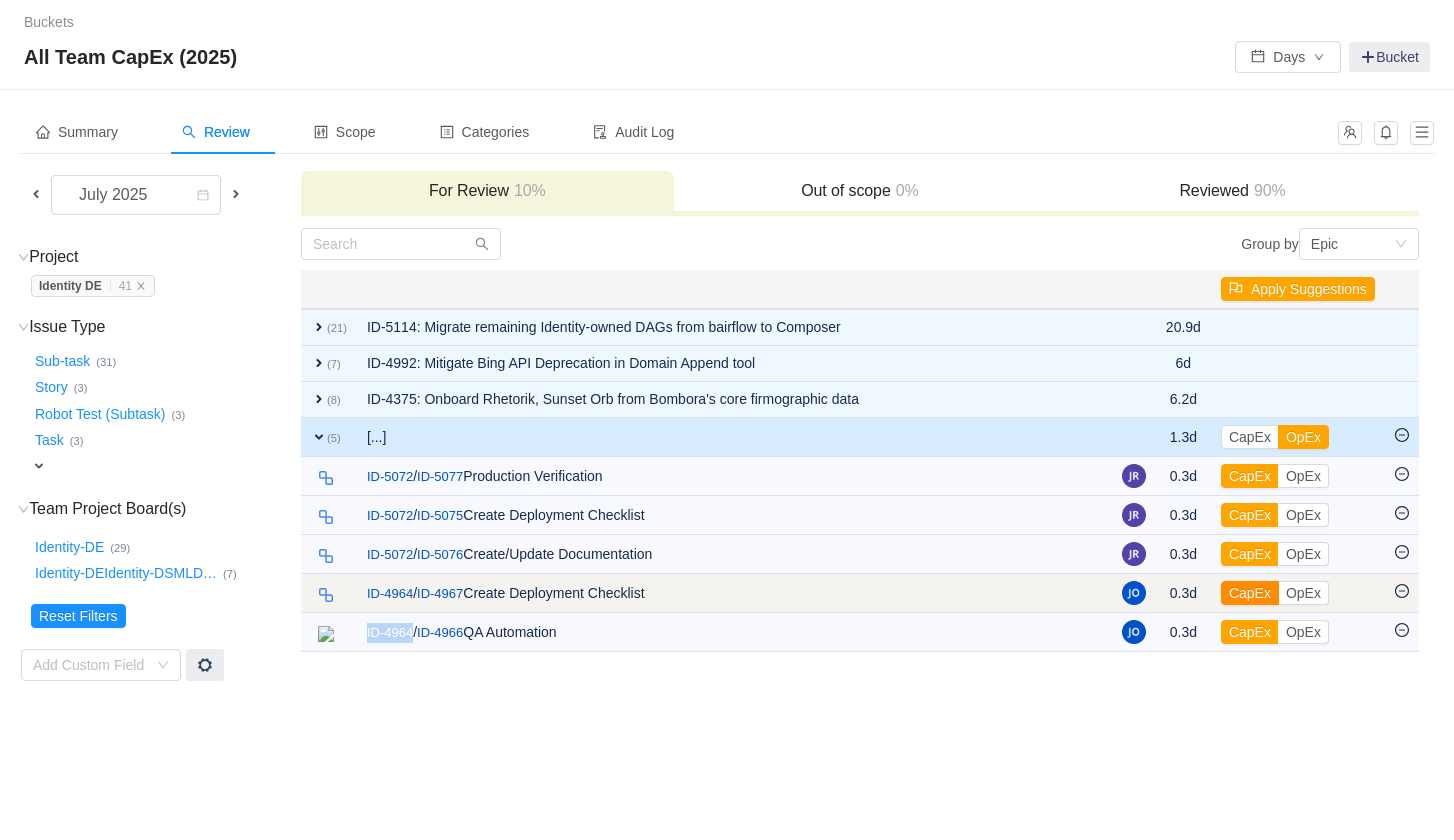 click on "CapEx" at bounding box center [1250, 593] 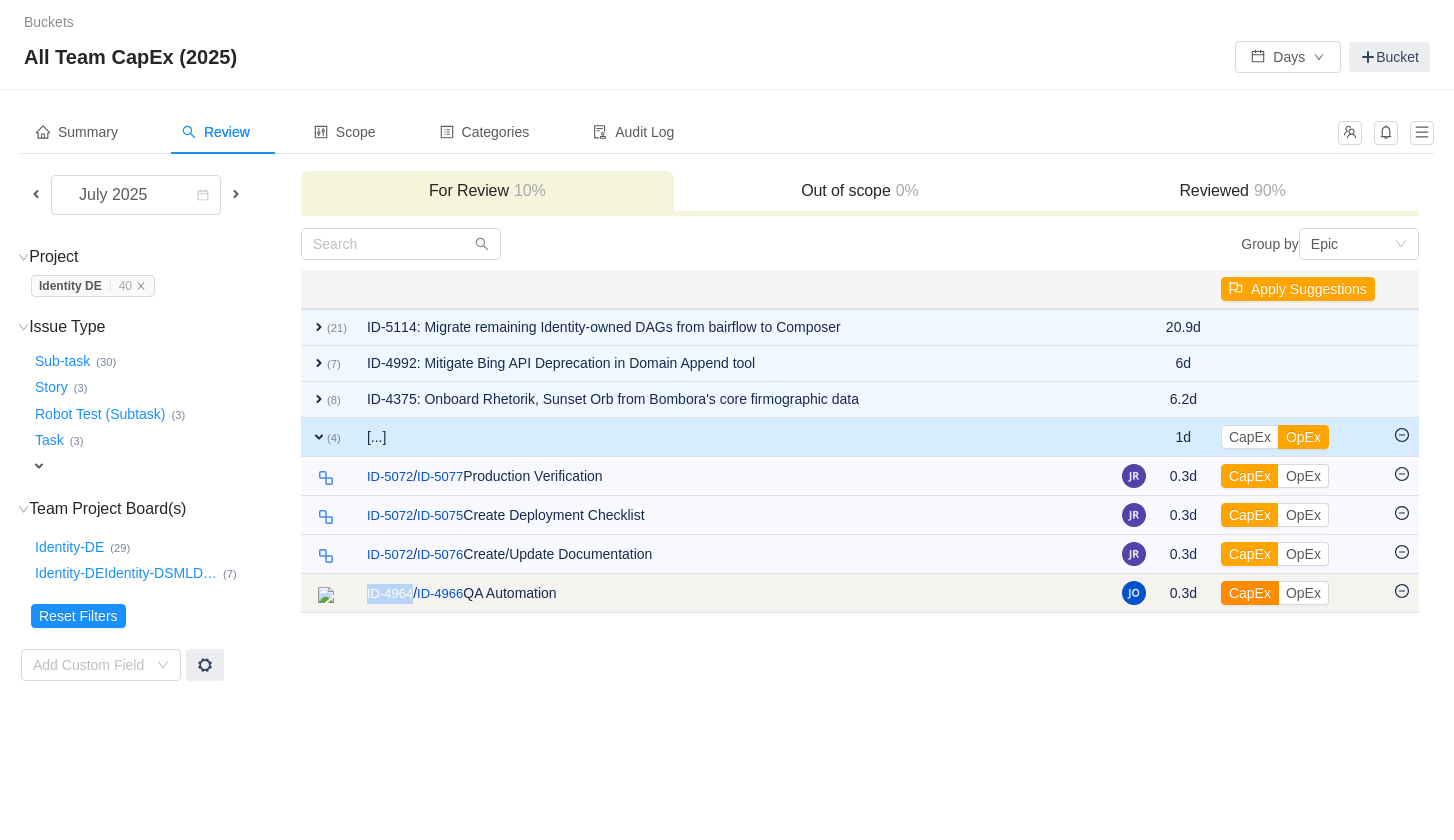 click on "CapEx" at bounding box center [1250, 593] 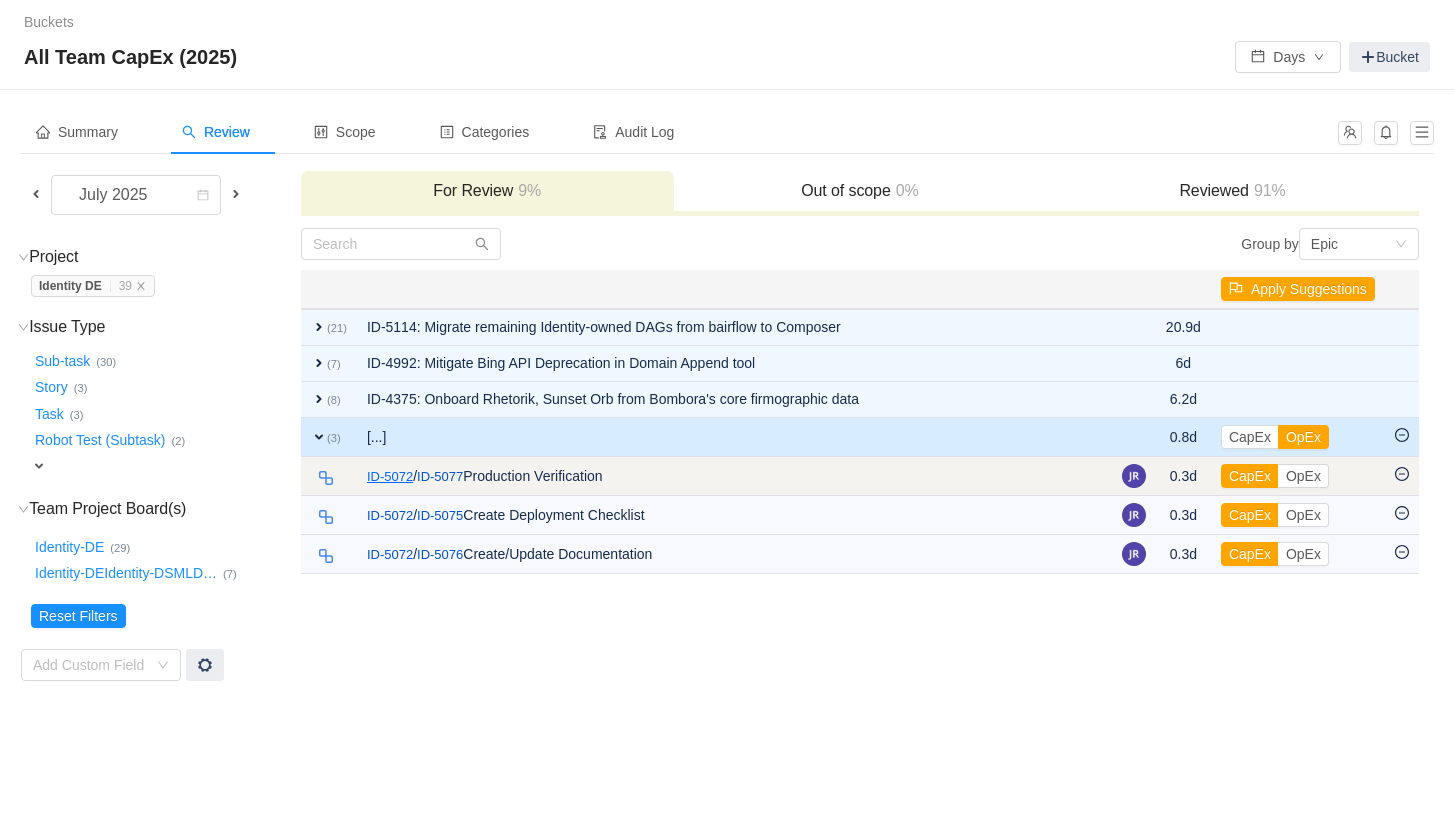 click on "ID-5072" at bounding box center (390, 477) 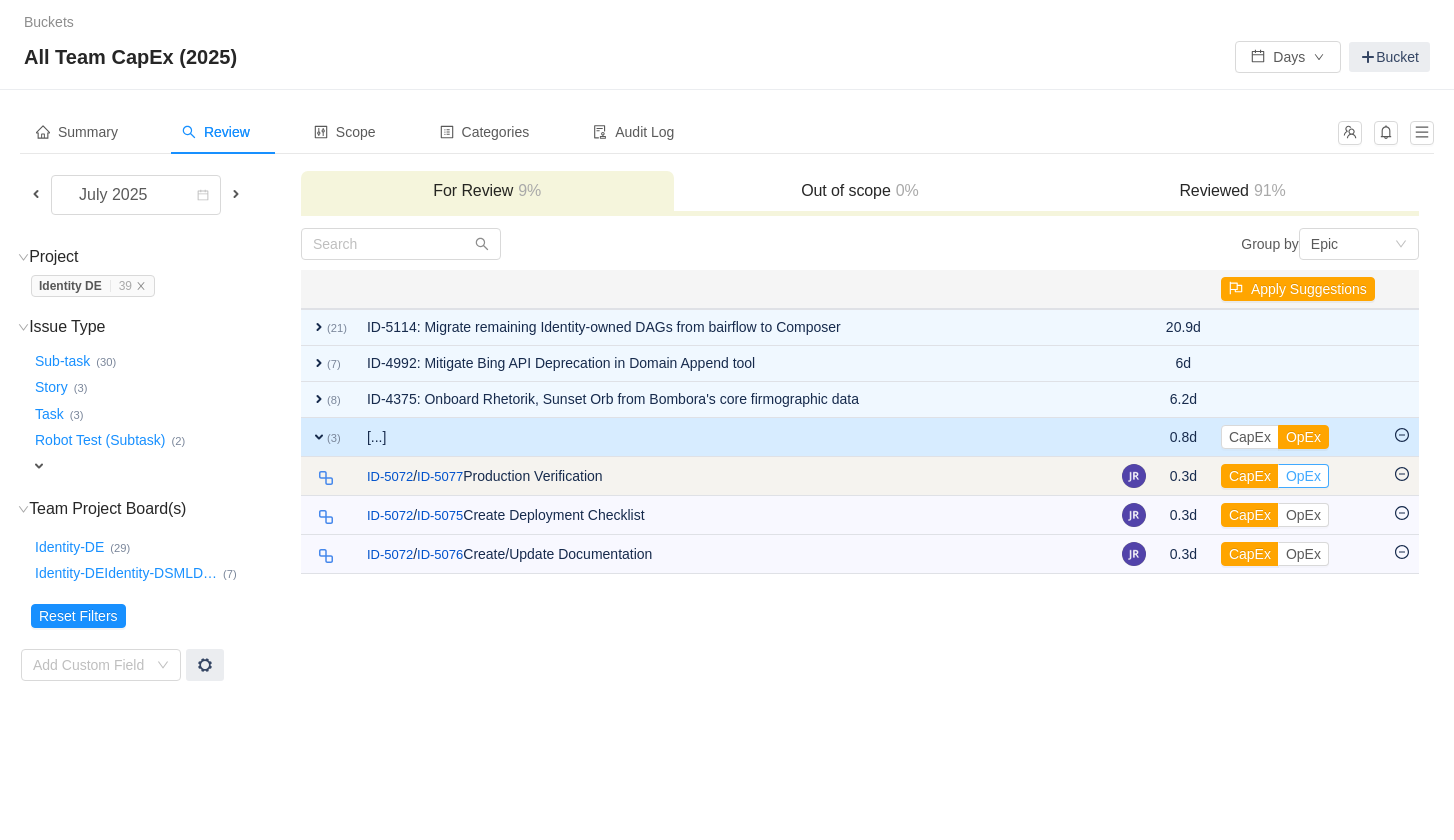 click on "OpEx" at bounding box center [1303, 476] 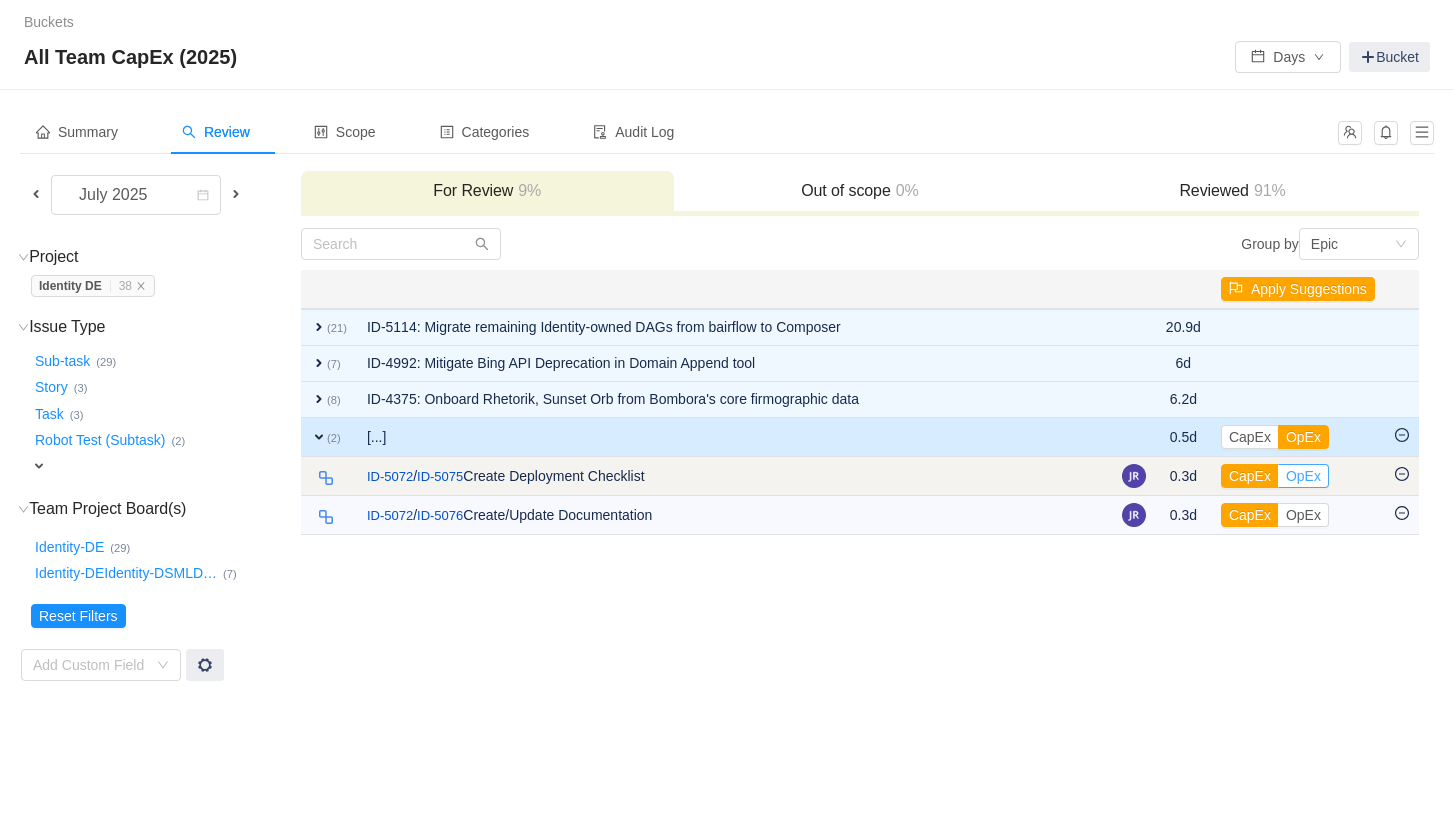 click on "OpEx" at bounding box center (1303, 476) 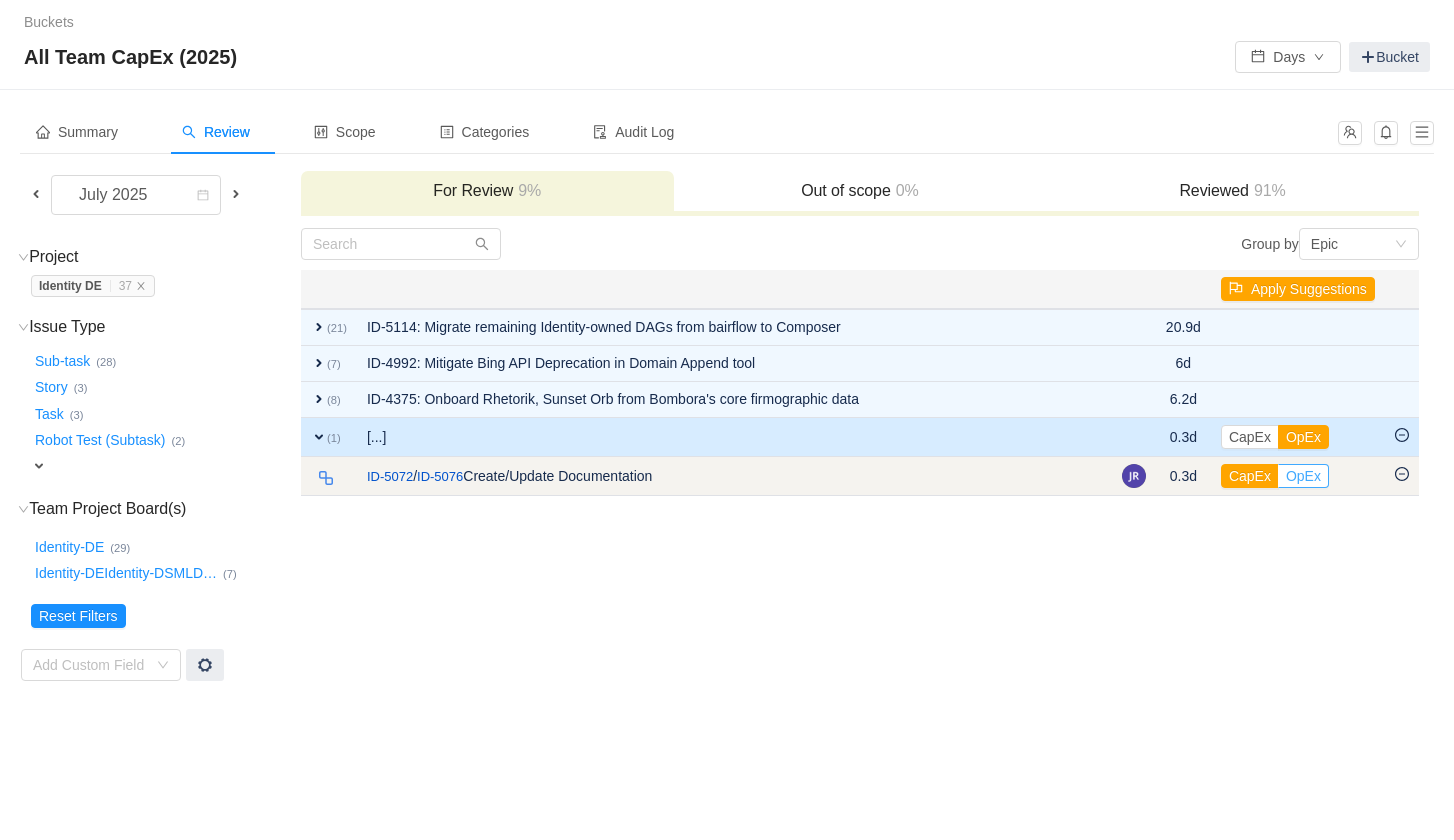 click on "OpEx" at bounding box center [1303, 476] 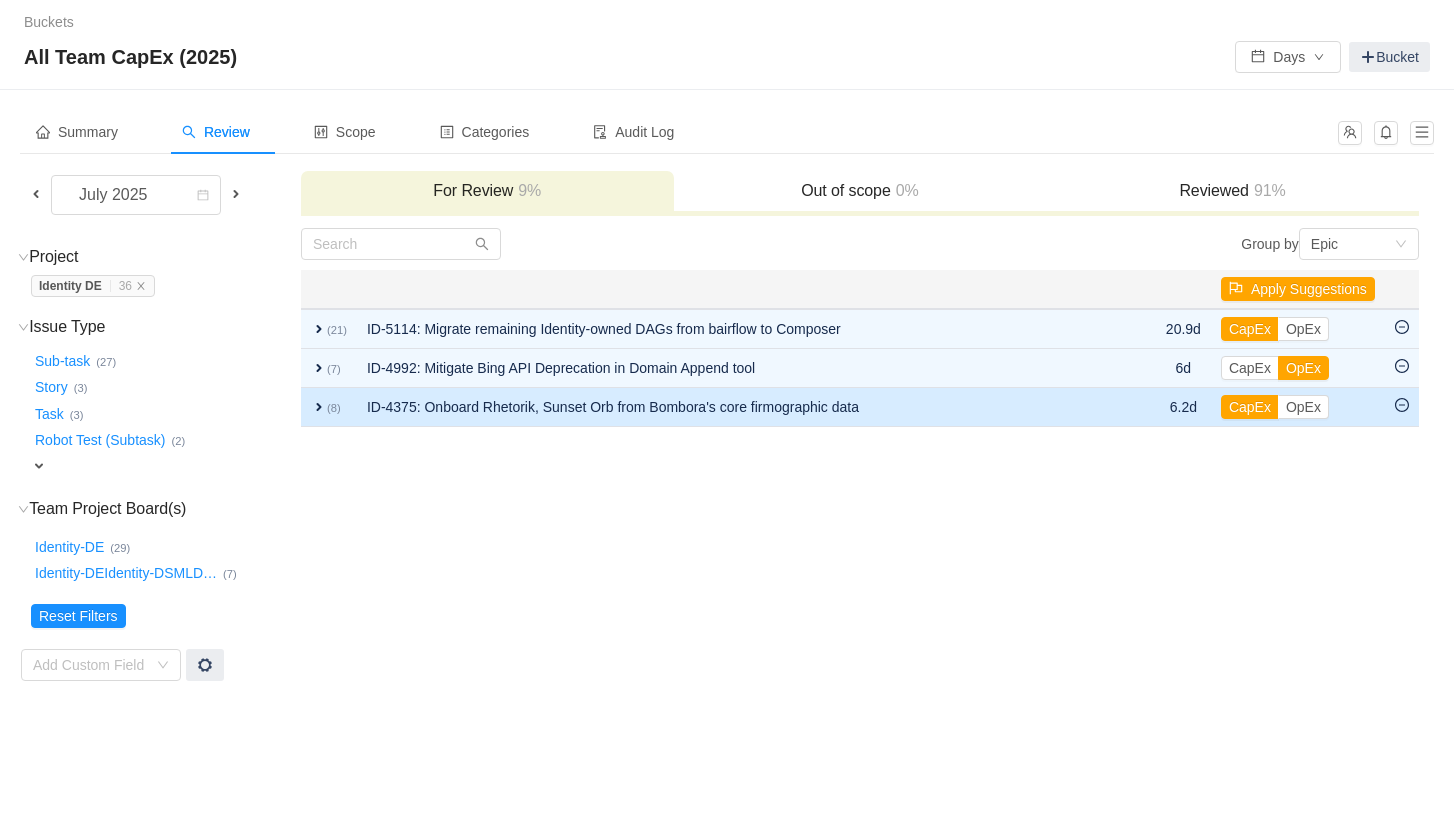 click on "expand" at bounding box center (319, 407) 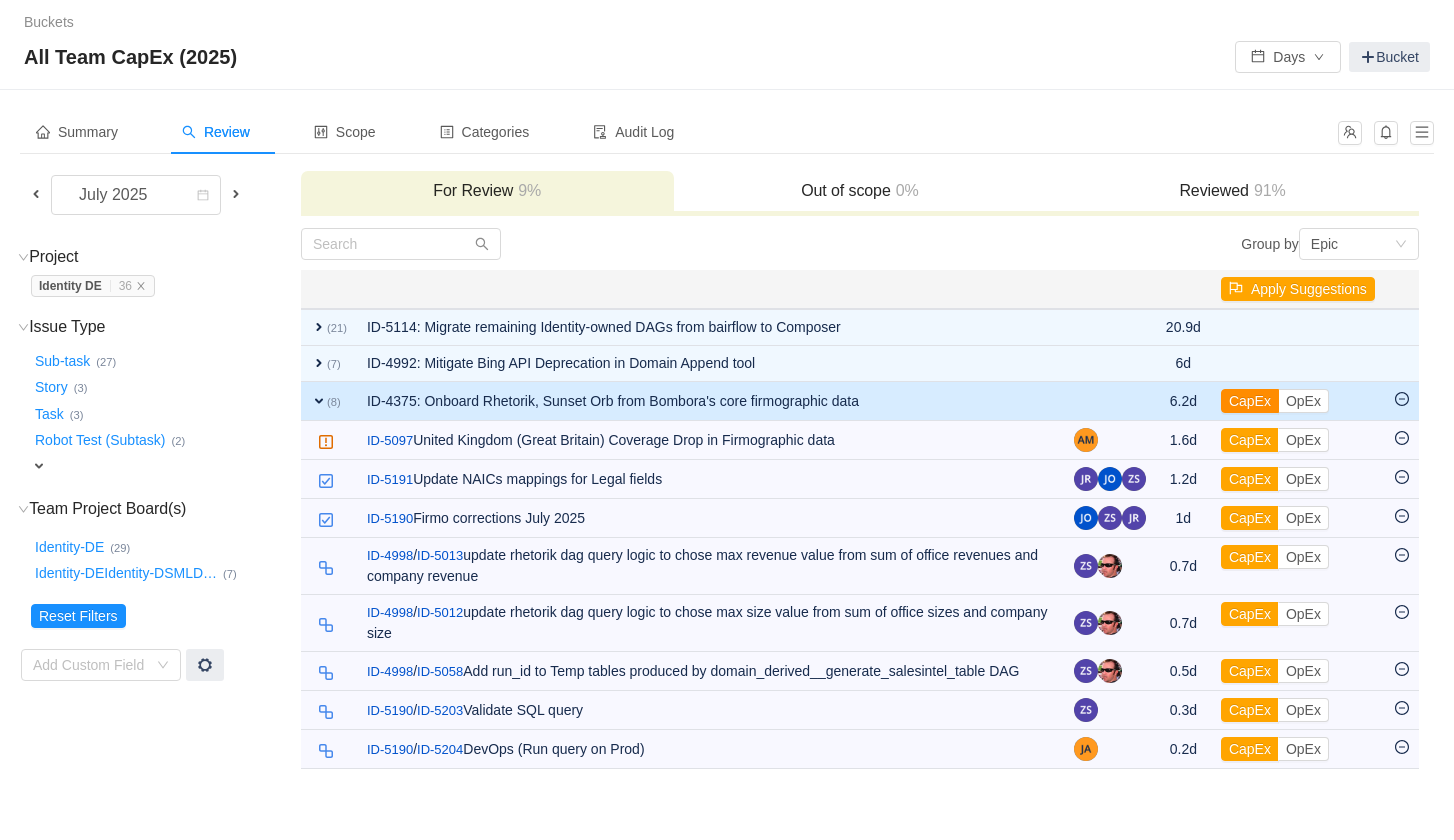 click on "CapEx" at bounding box center (1250, 401) 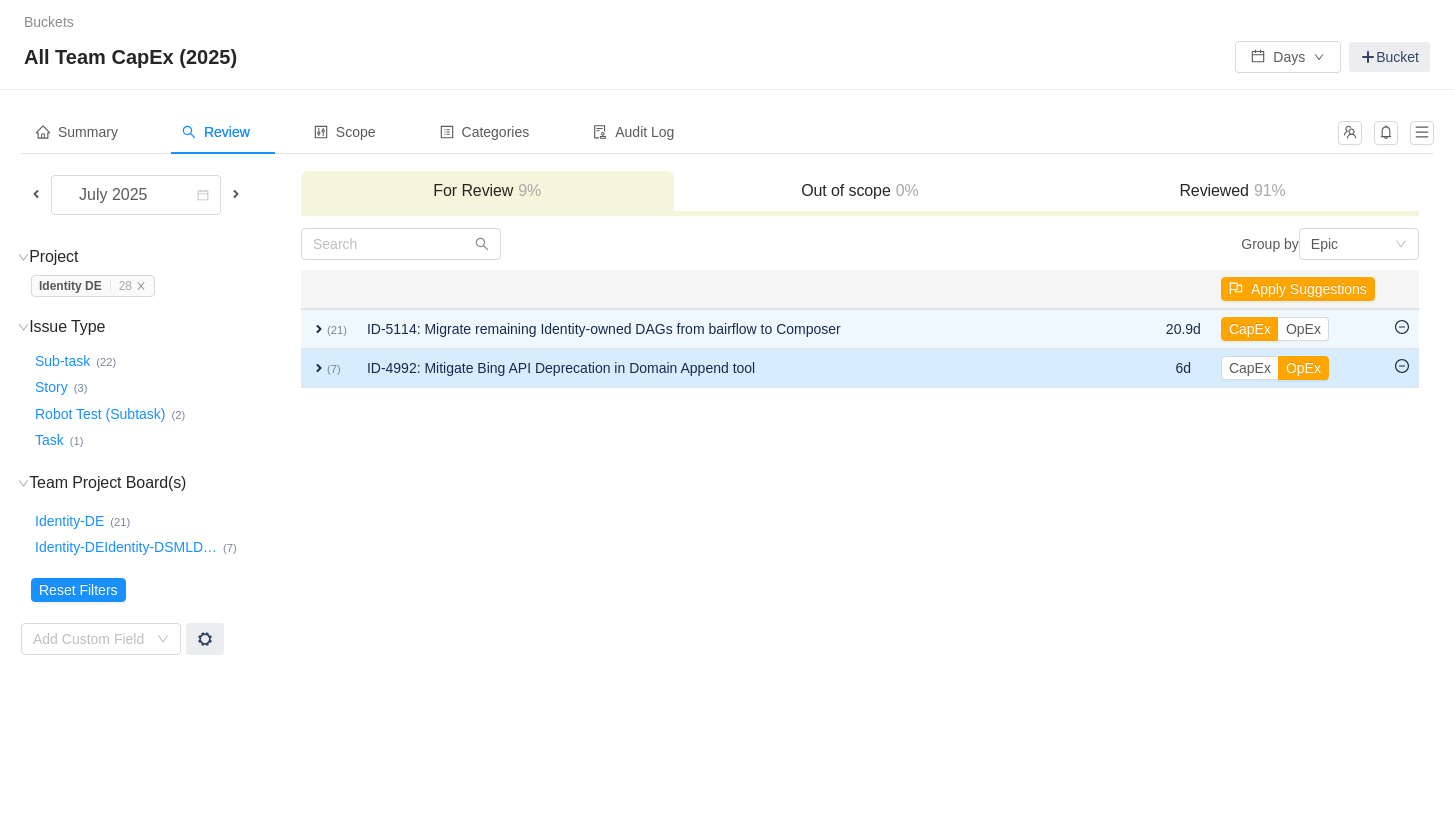 click on "expand" at bounding box center [319, 368] 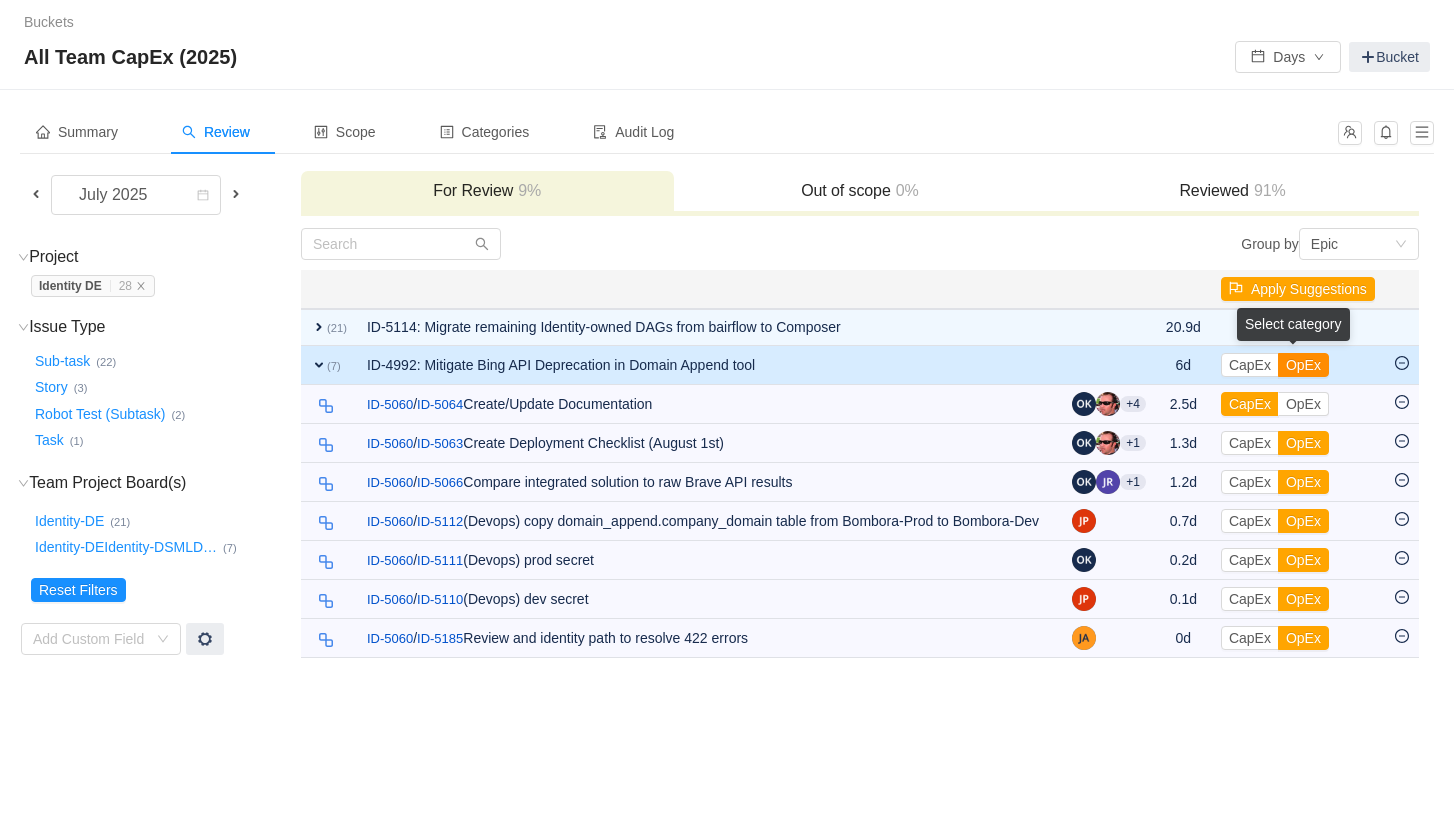 click on "OpEx" at bounding box center [1303, 365] 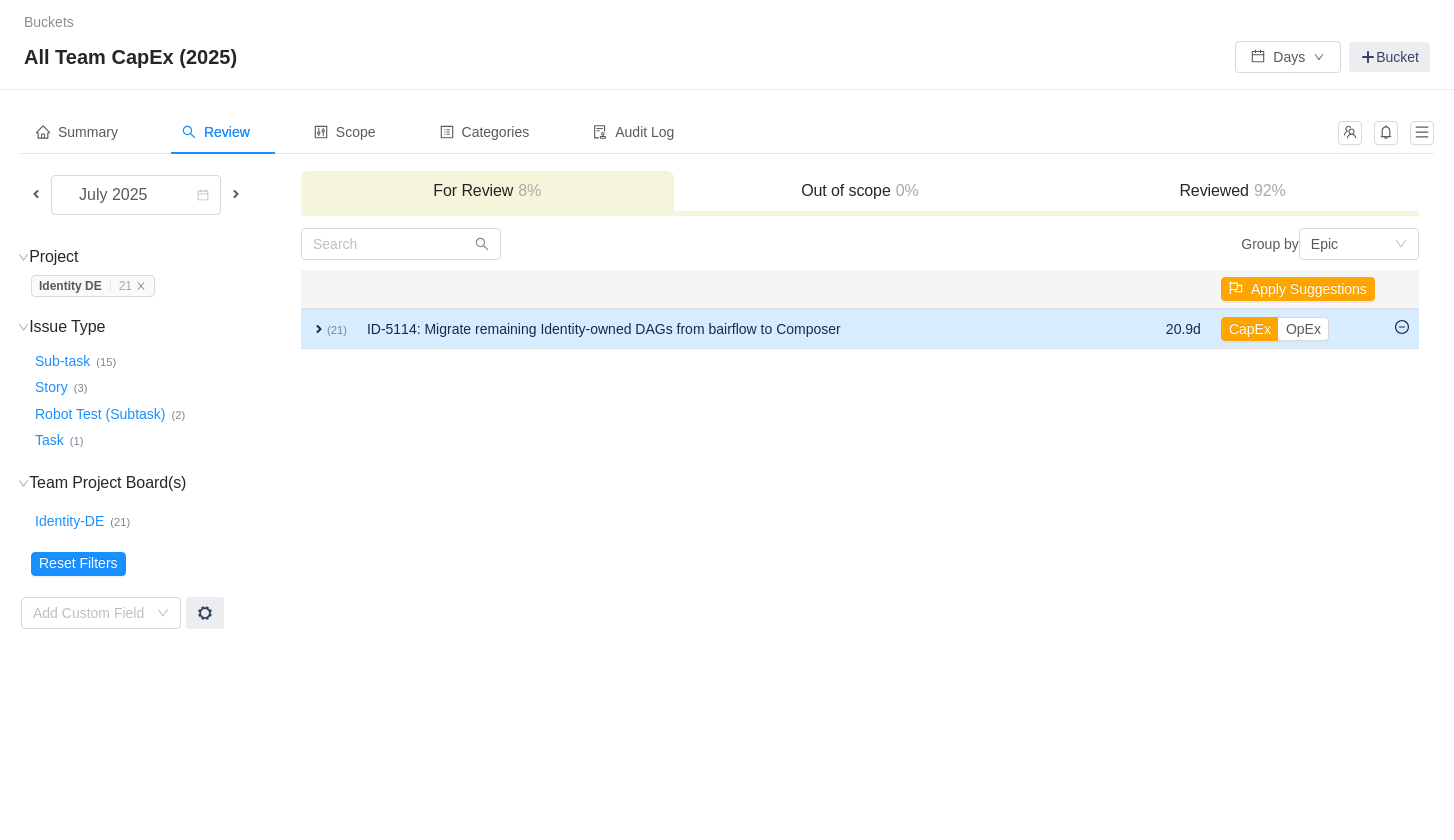 click on "expand" at bounding box center (319, 329) 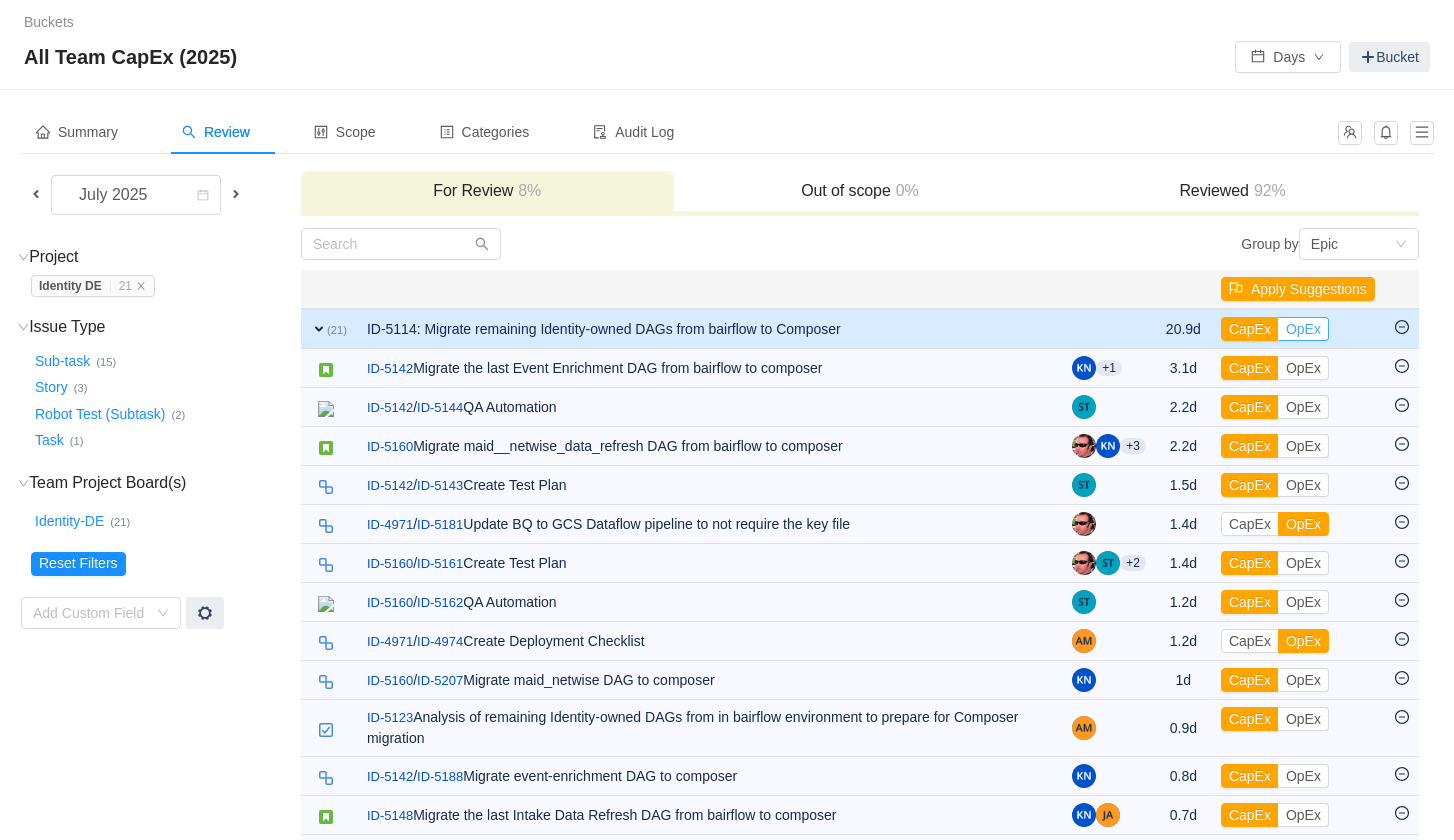 click on "OpEx" at bounding box center [1303, 329] 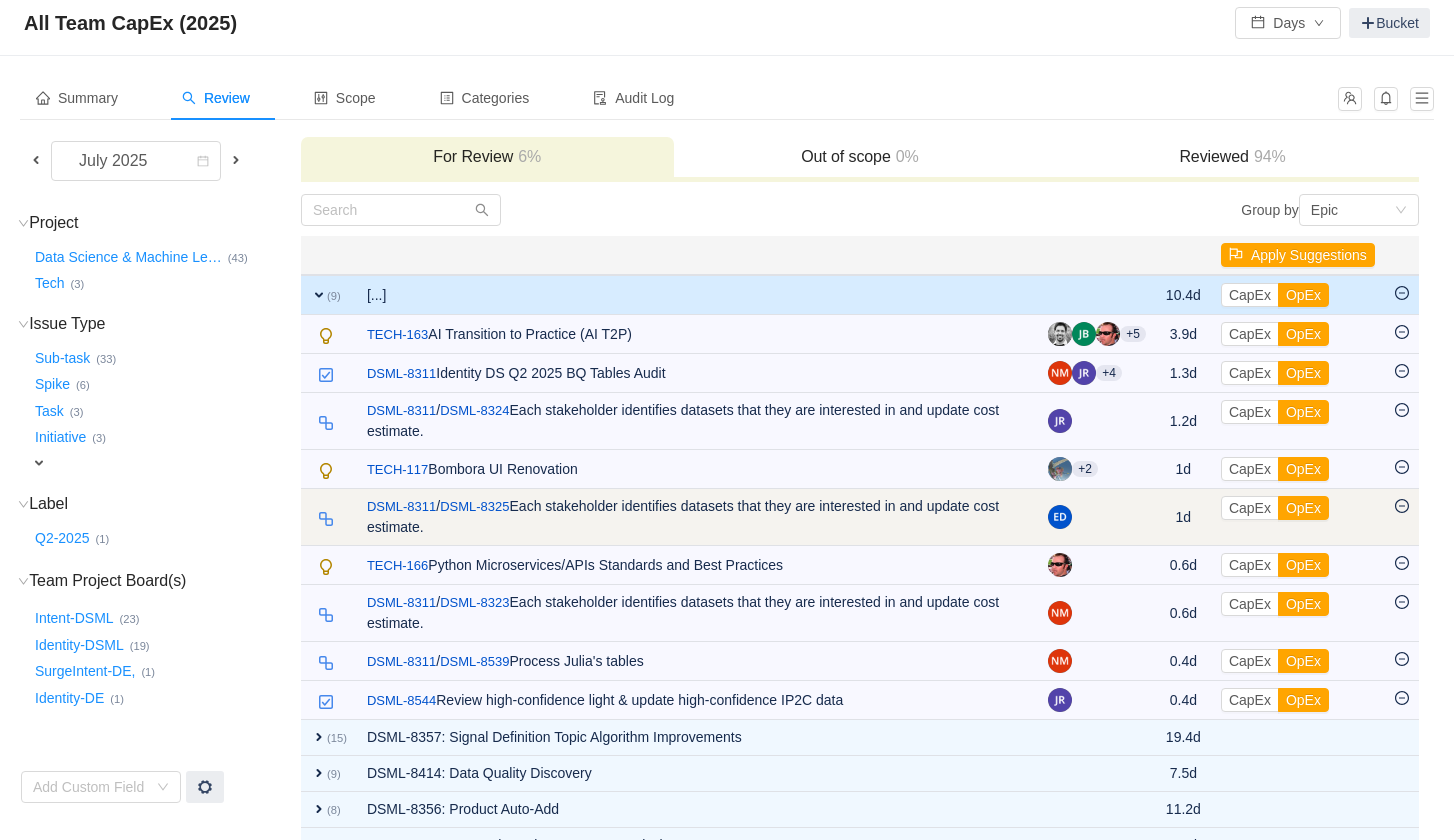 scroll, scrollTop: 0, scrollLeft: 0, axis: both 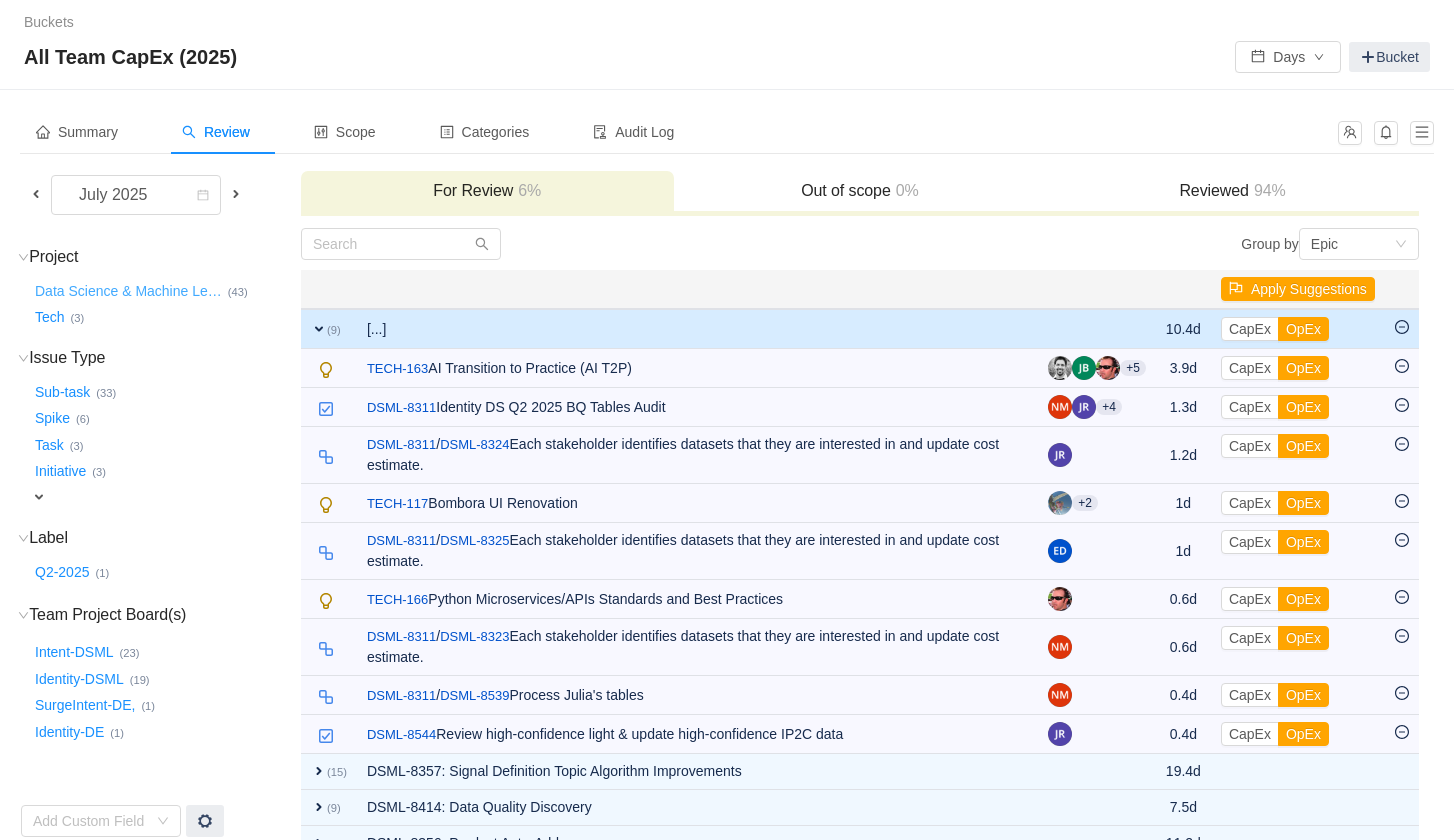 click on "Data Science & Machine Le …" at bounding box center (129, 291) 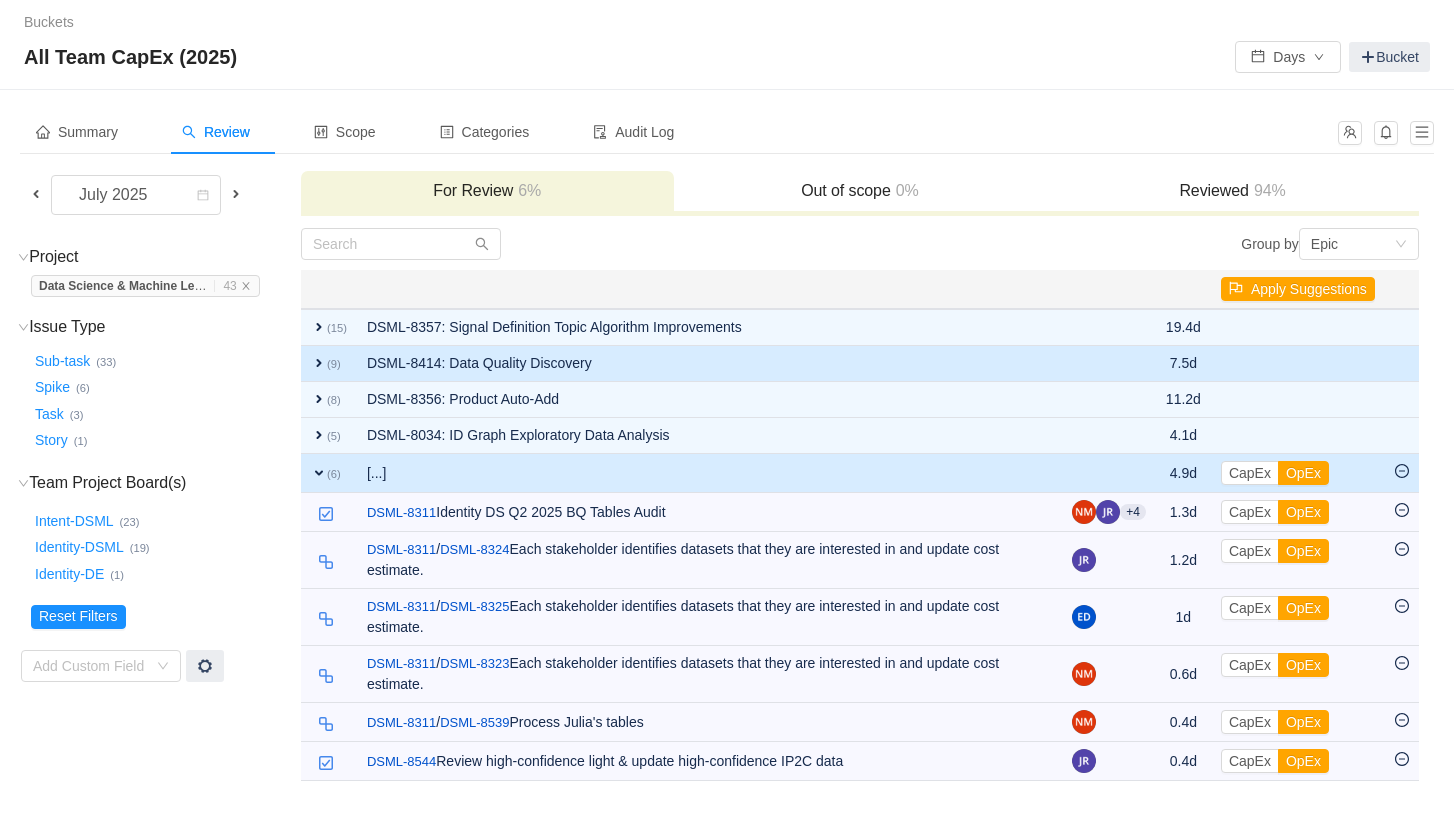 click on "expand" at bounding box center (319, 363) 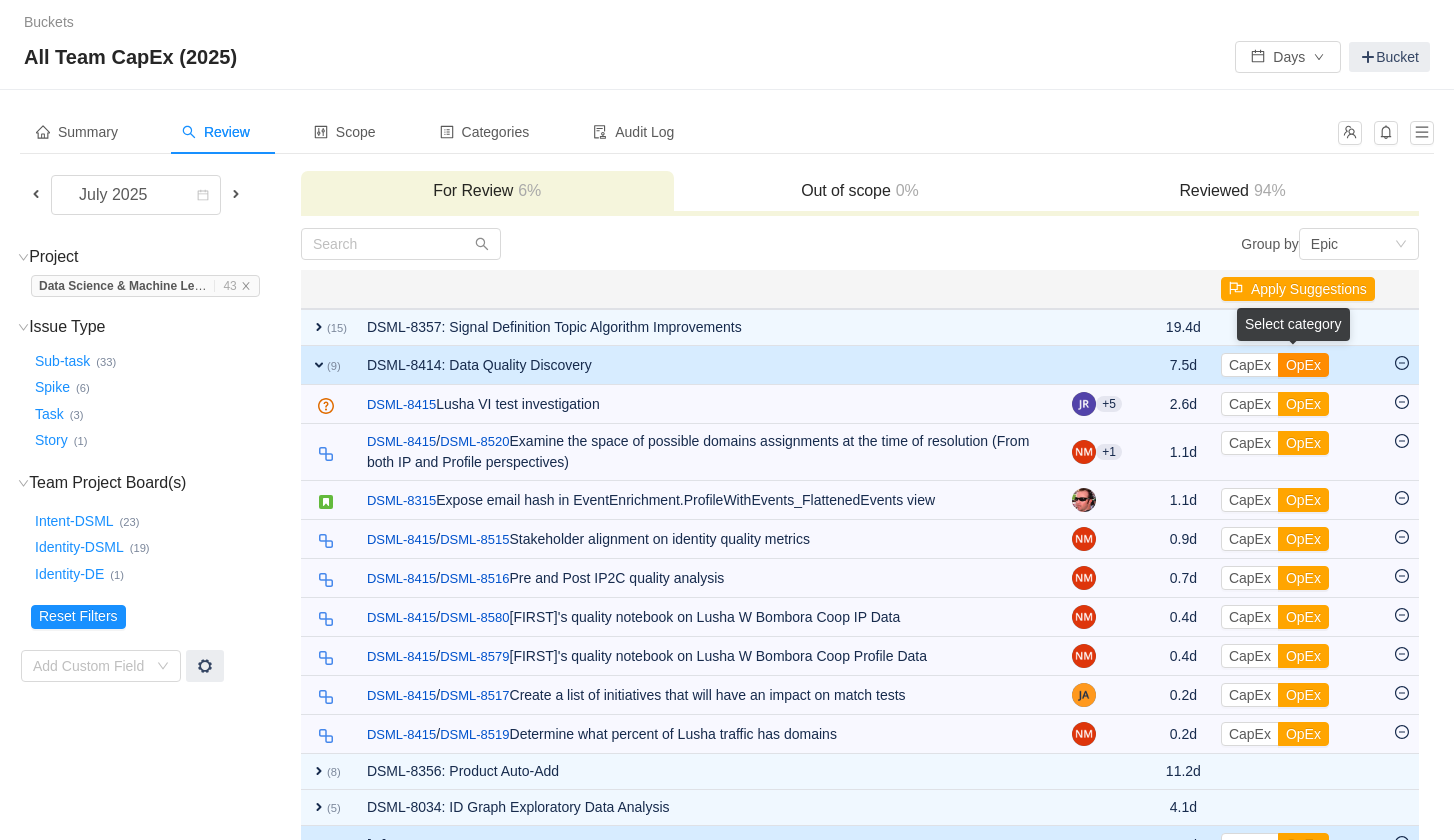 click on "OpEx" at bounding box center (1303, 365) 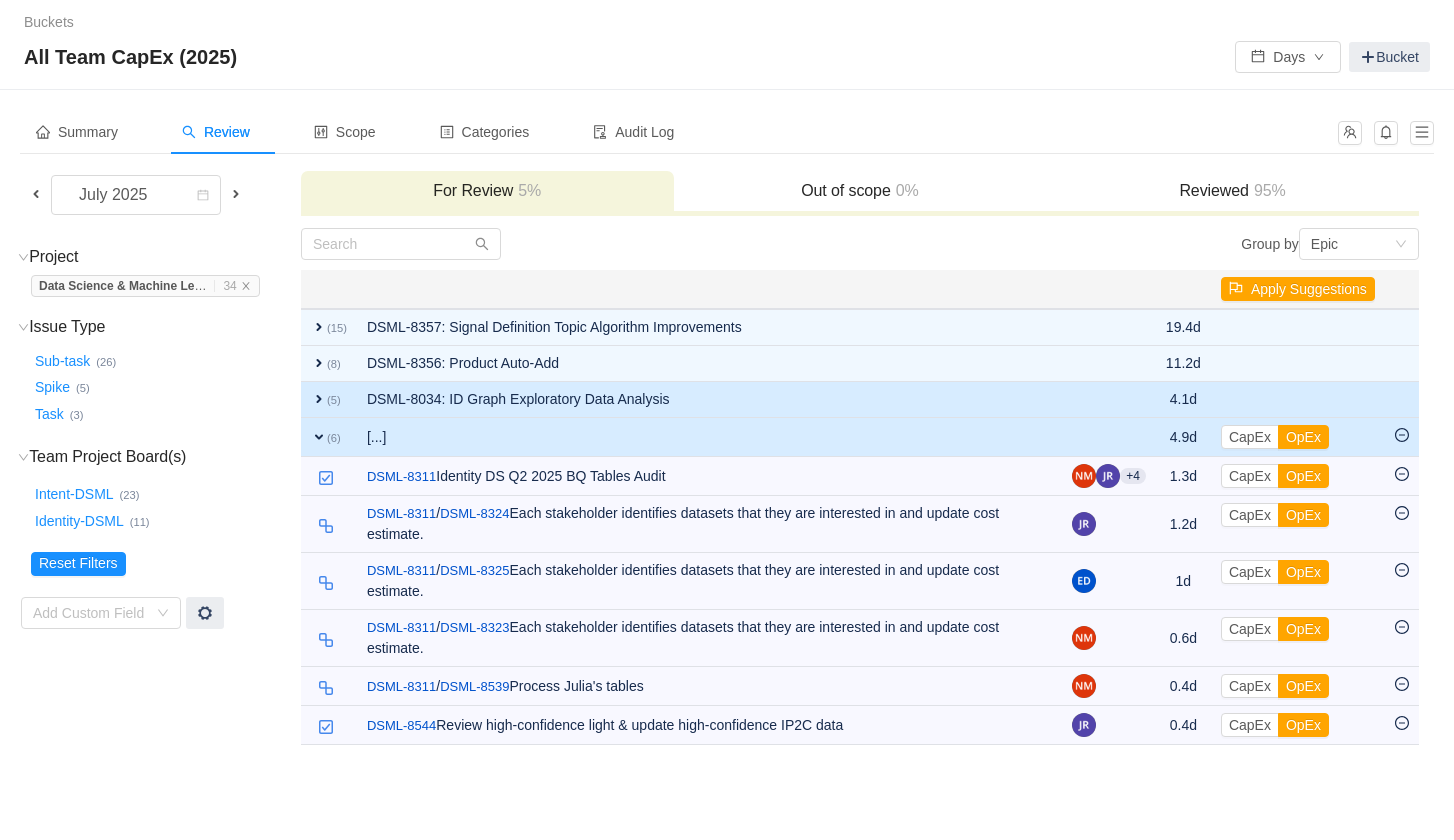 click on "expand" at bounding box center (319, 399) 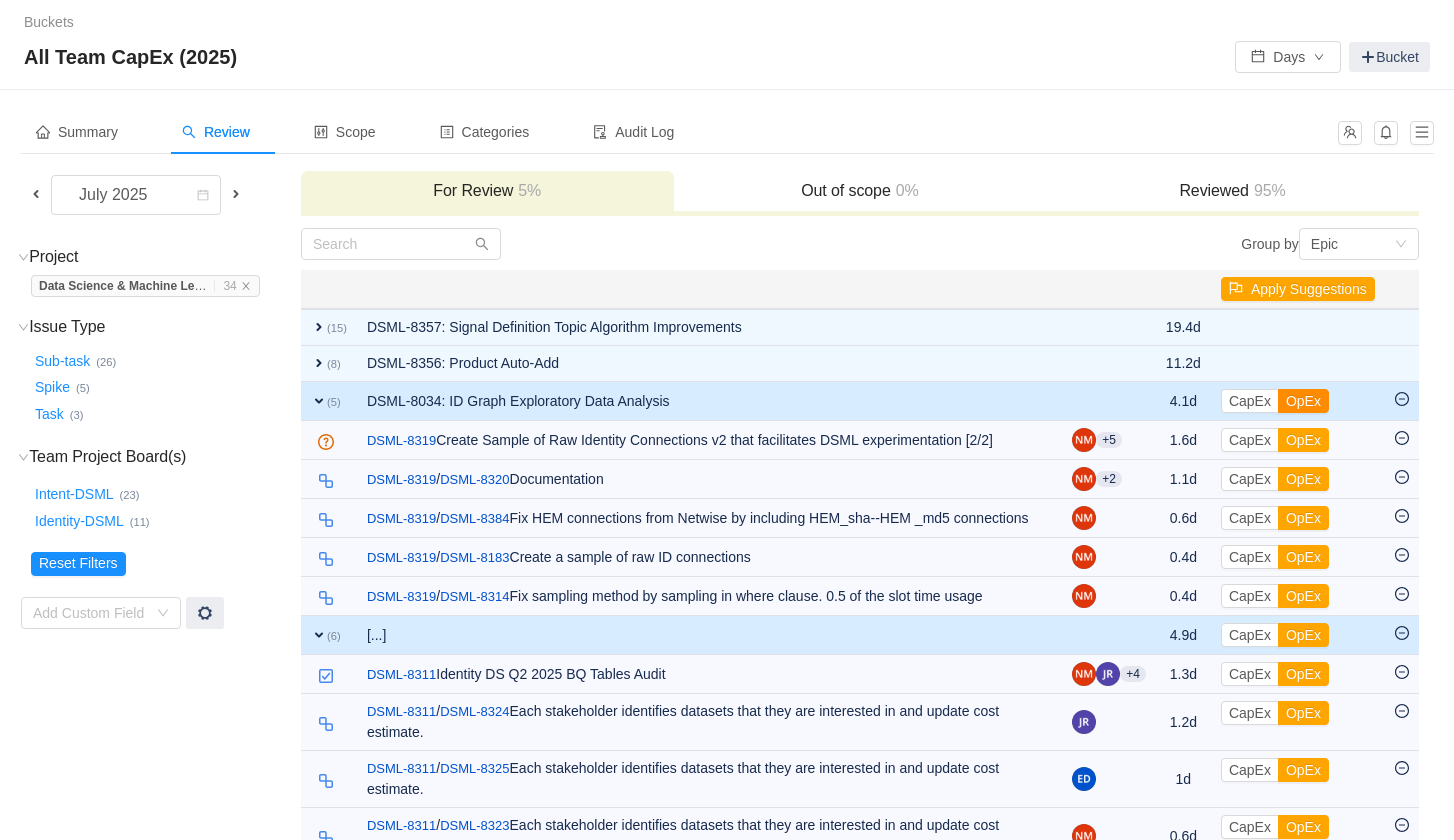 click on "OpEx" at bounding box center (1303, 401) 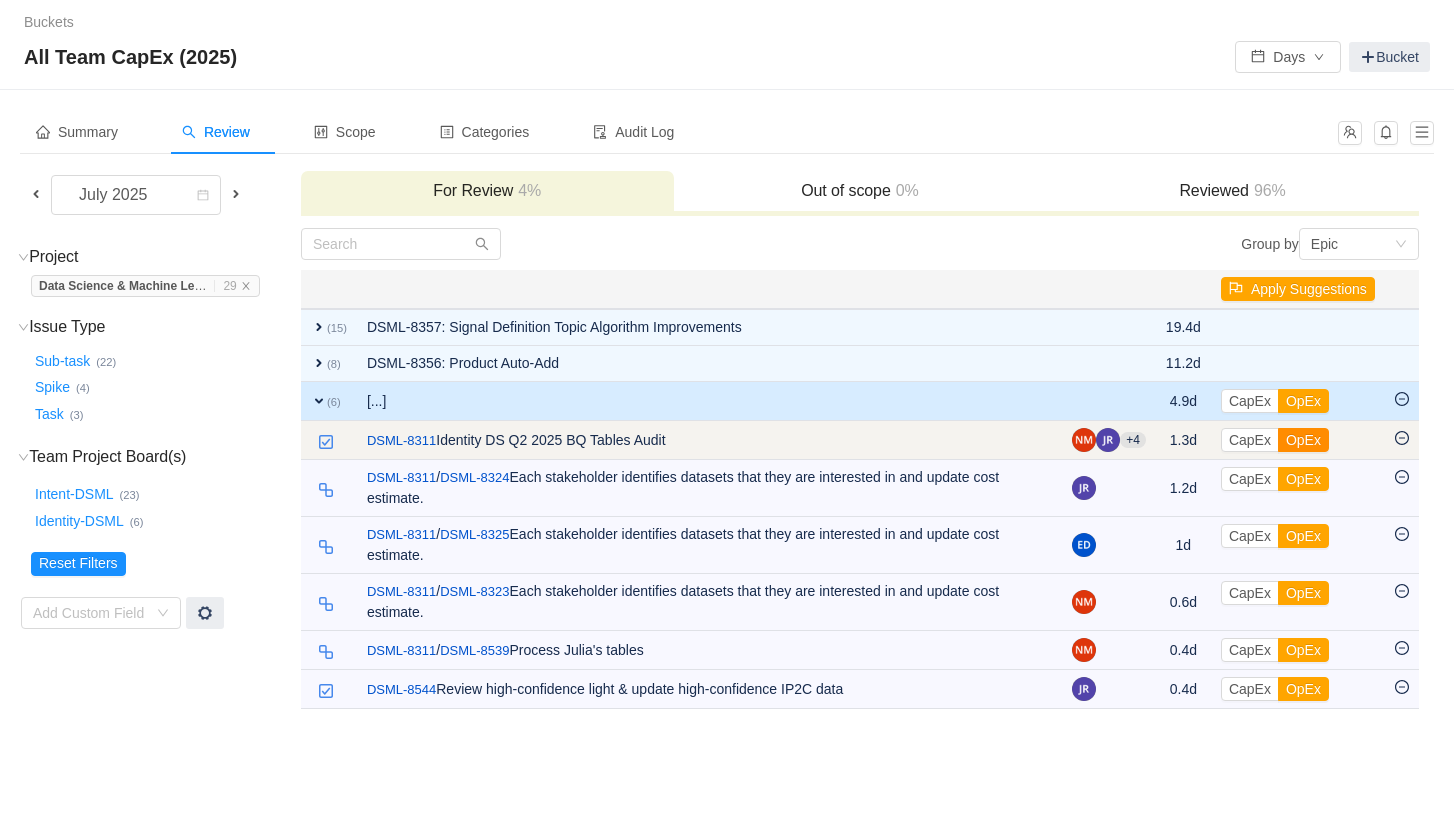 click on "OpEx" at bounding box center [1303, 440] 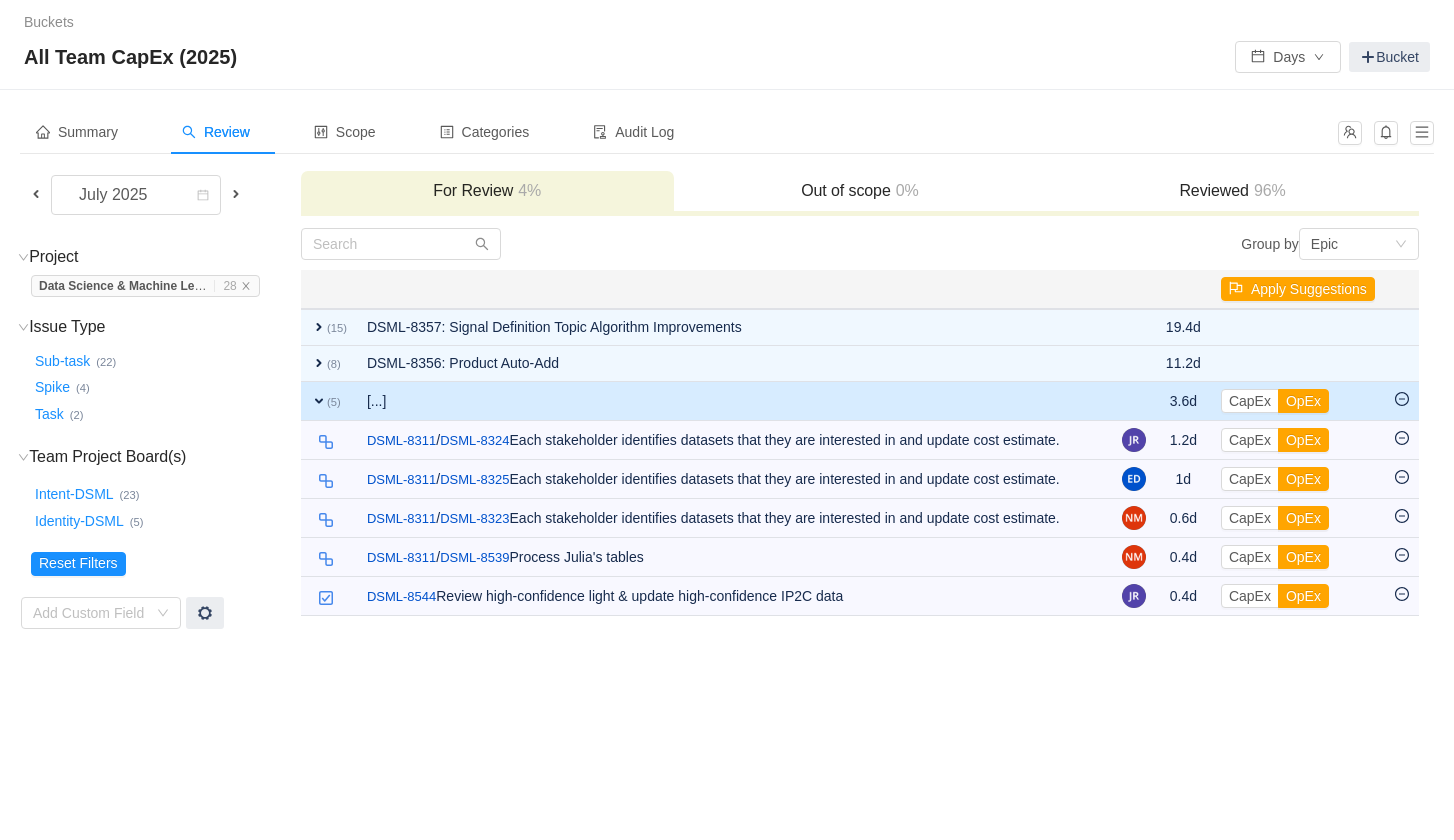 click on "OpEx" at bounding box center [1303, 440] 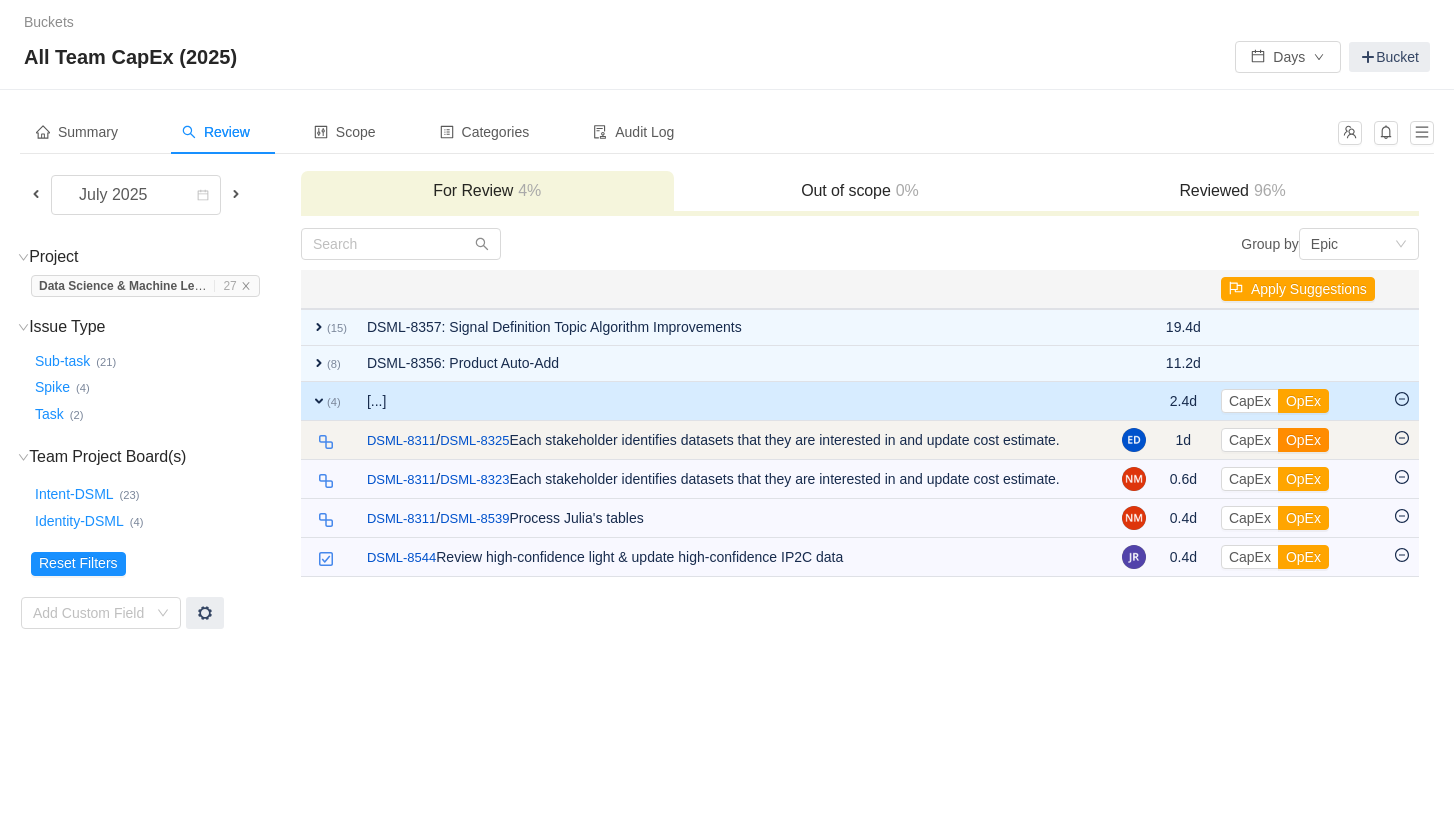 click on "OpEx" at bounding box center (1303, 440) 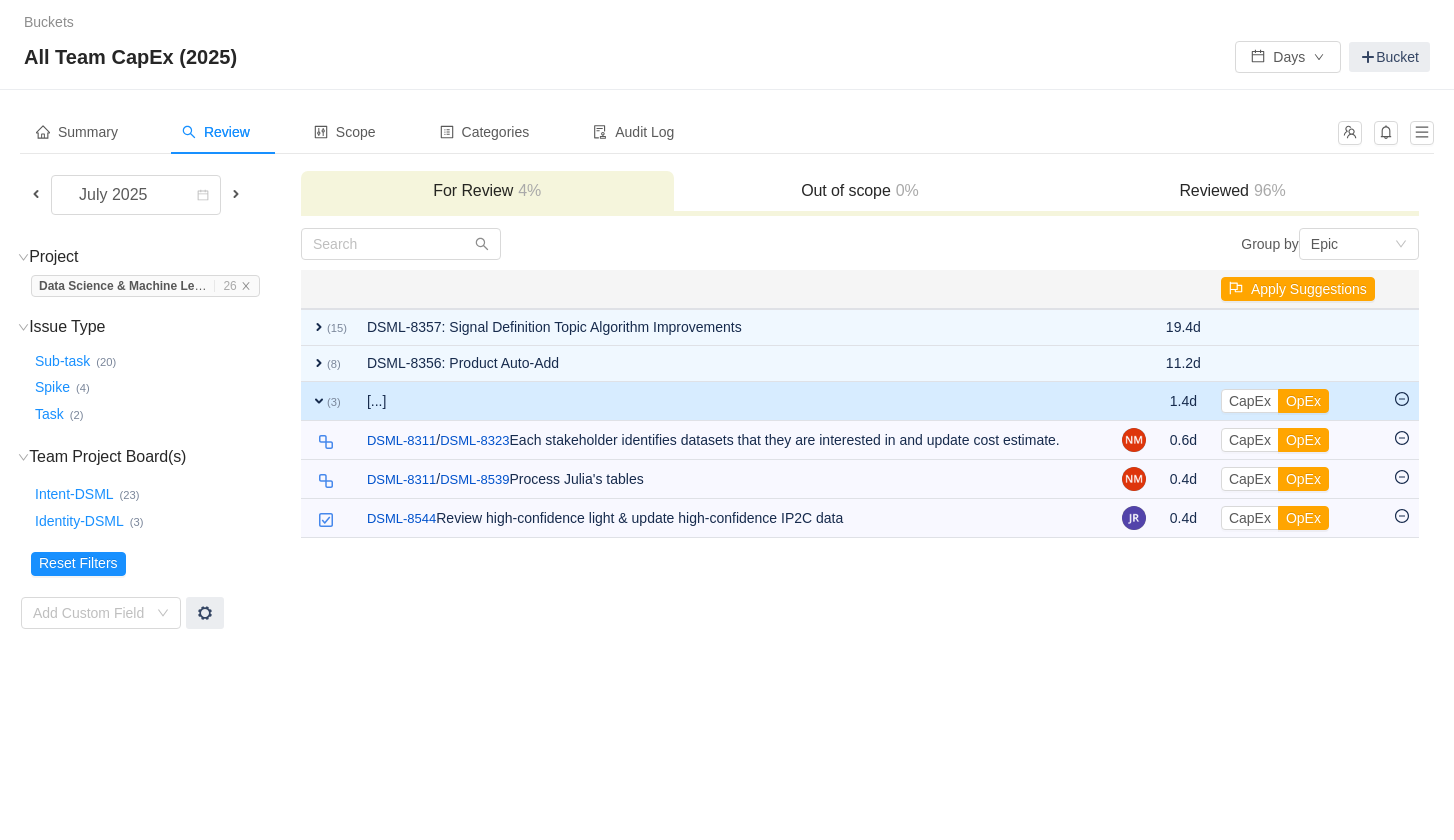 click on "OpEx" at bounding box center (1303, 440) 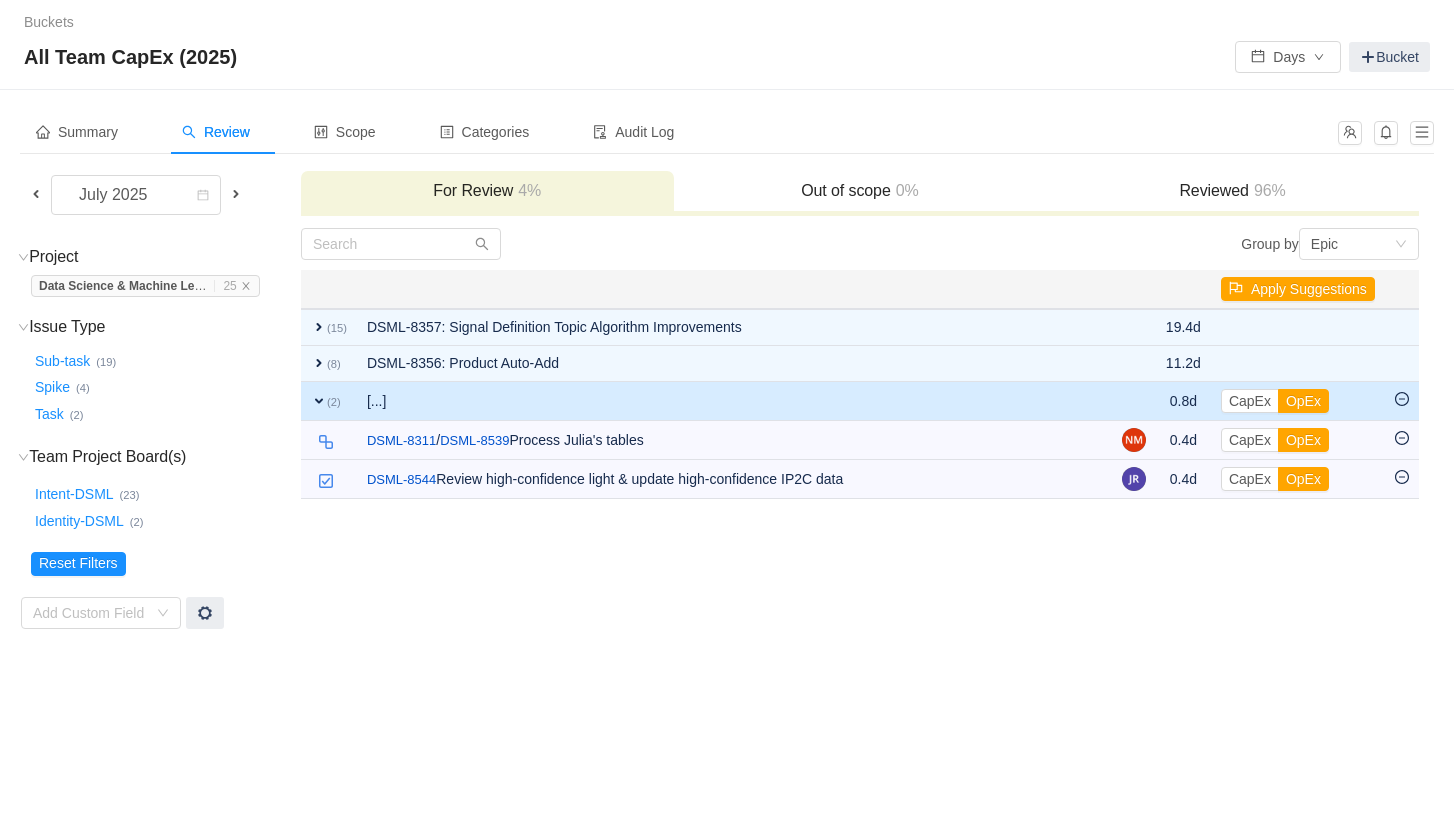 click on "OpEx" at bounding box center (1303, 440) 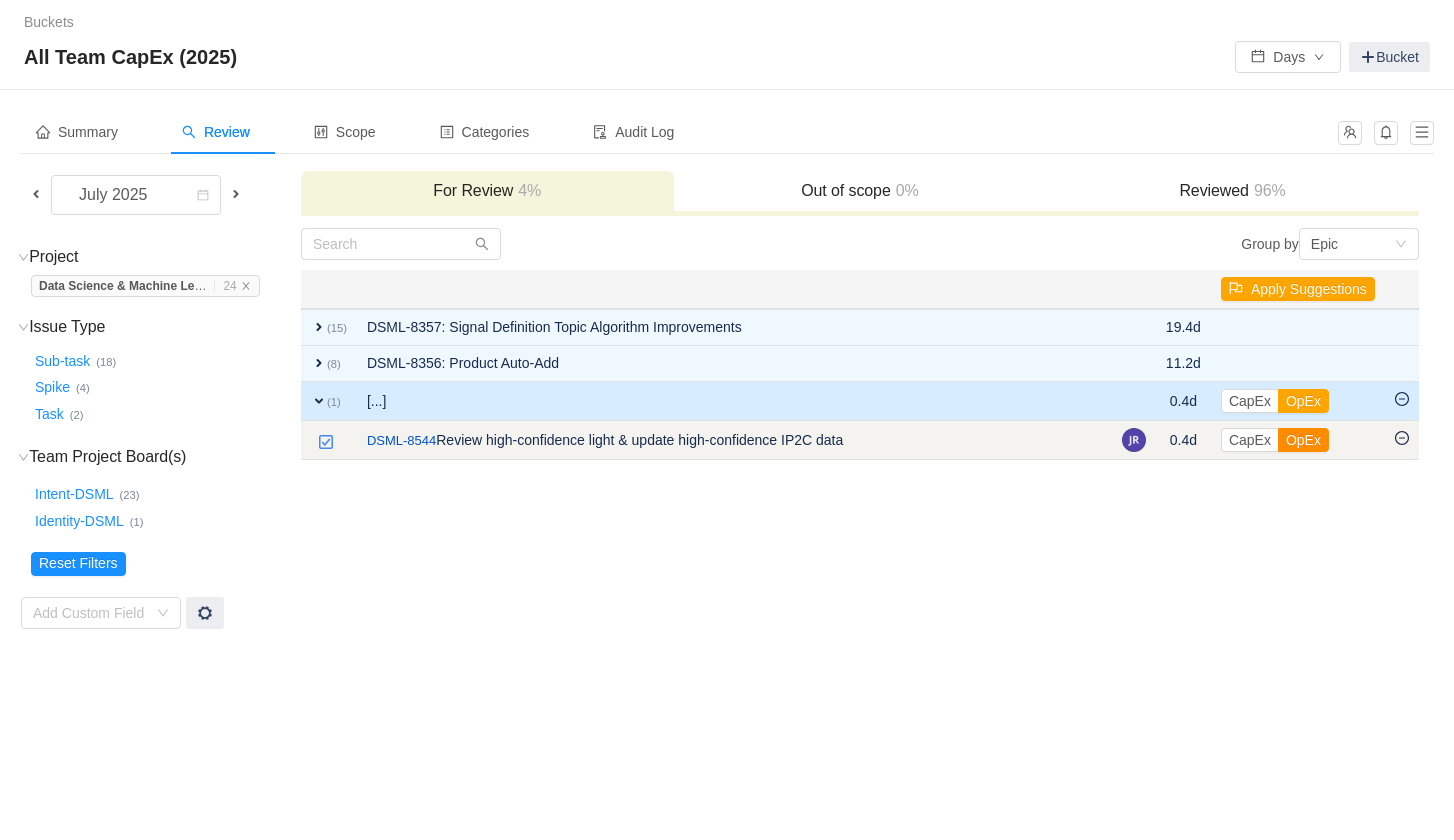 click on "OpEx" at bounding box center [1303, 440] 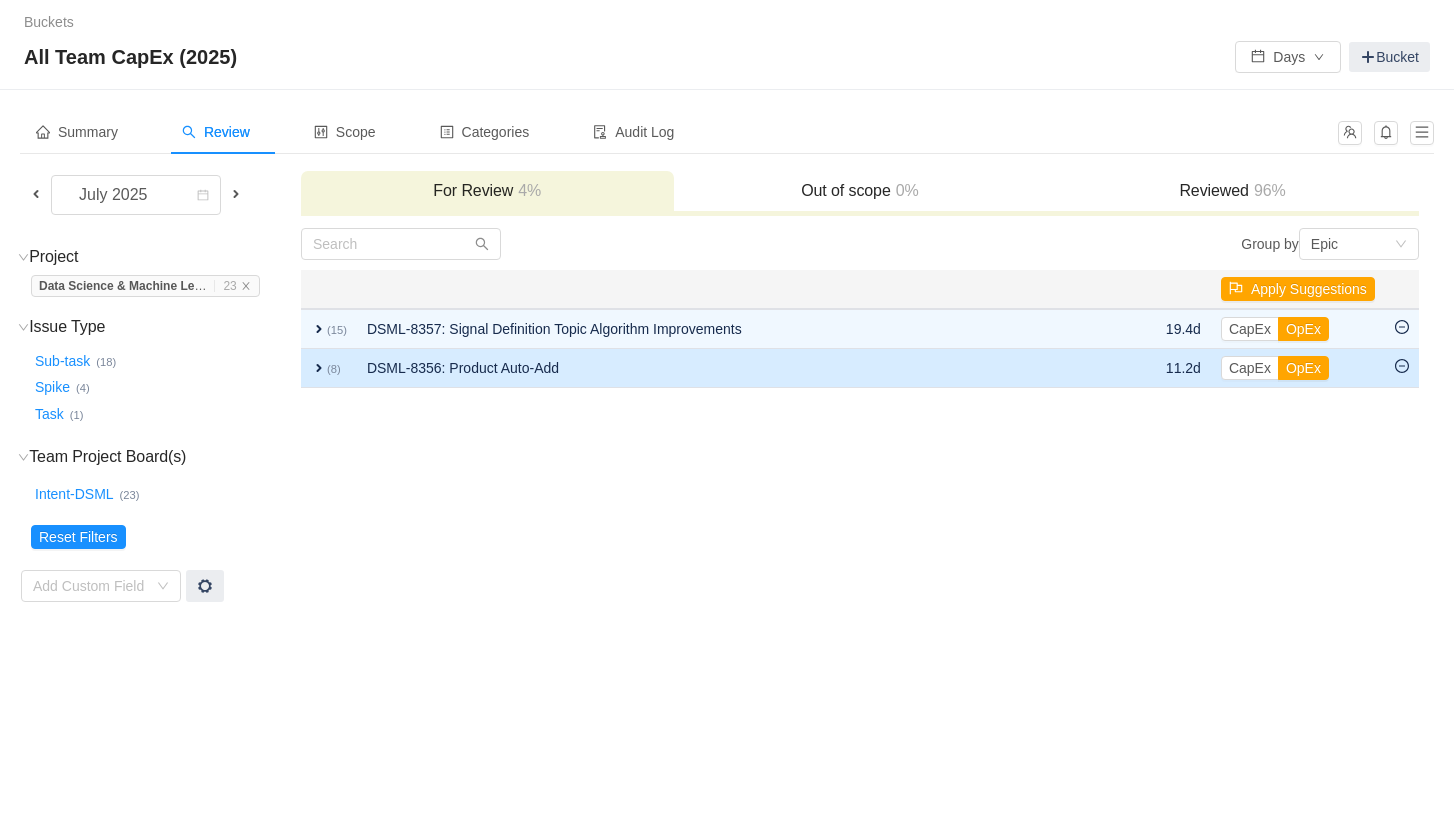 click on "expand" at bounding box center [319, 368] 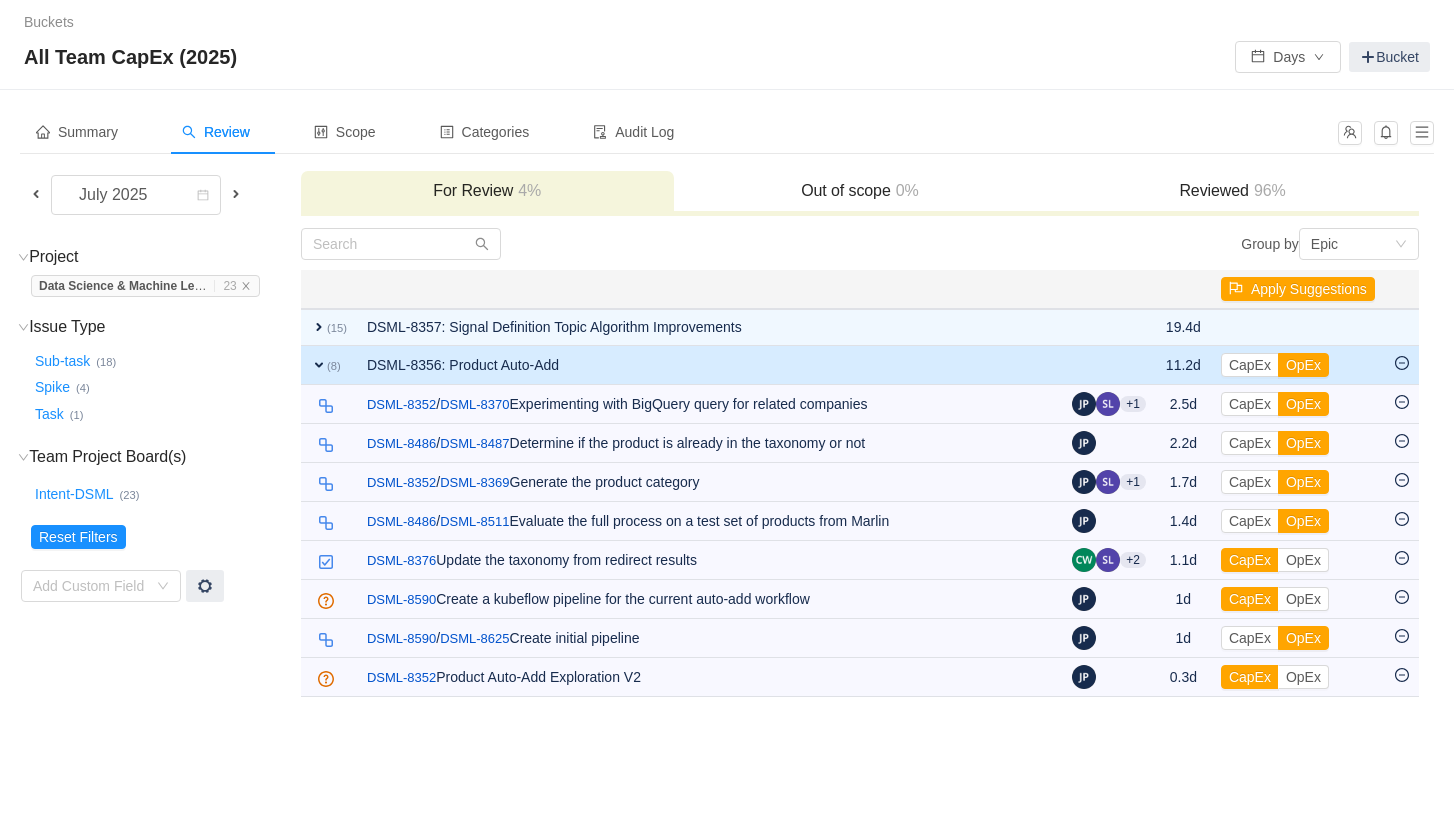click on "expand" at bounding box center (319, 365) 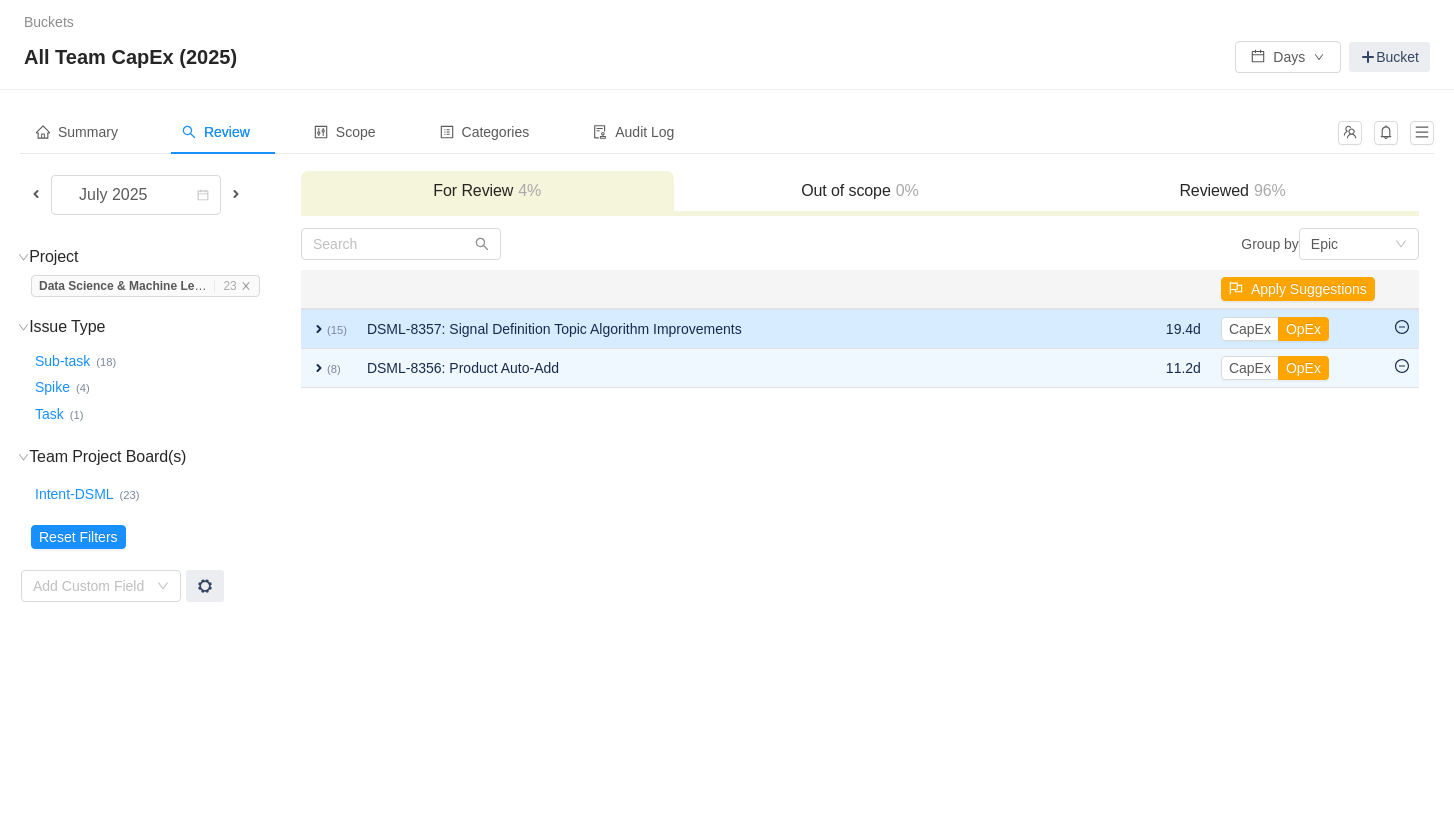 click on "expand" at bounding box center (319, 329) 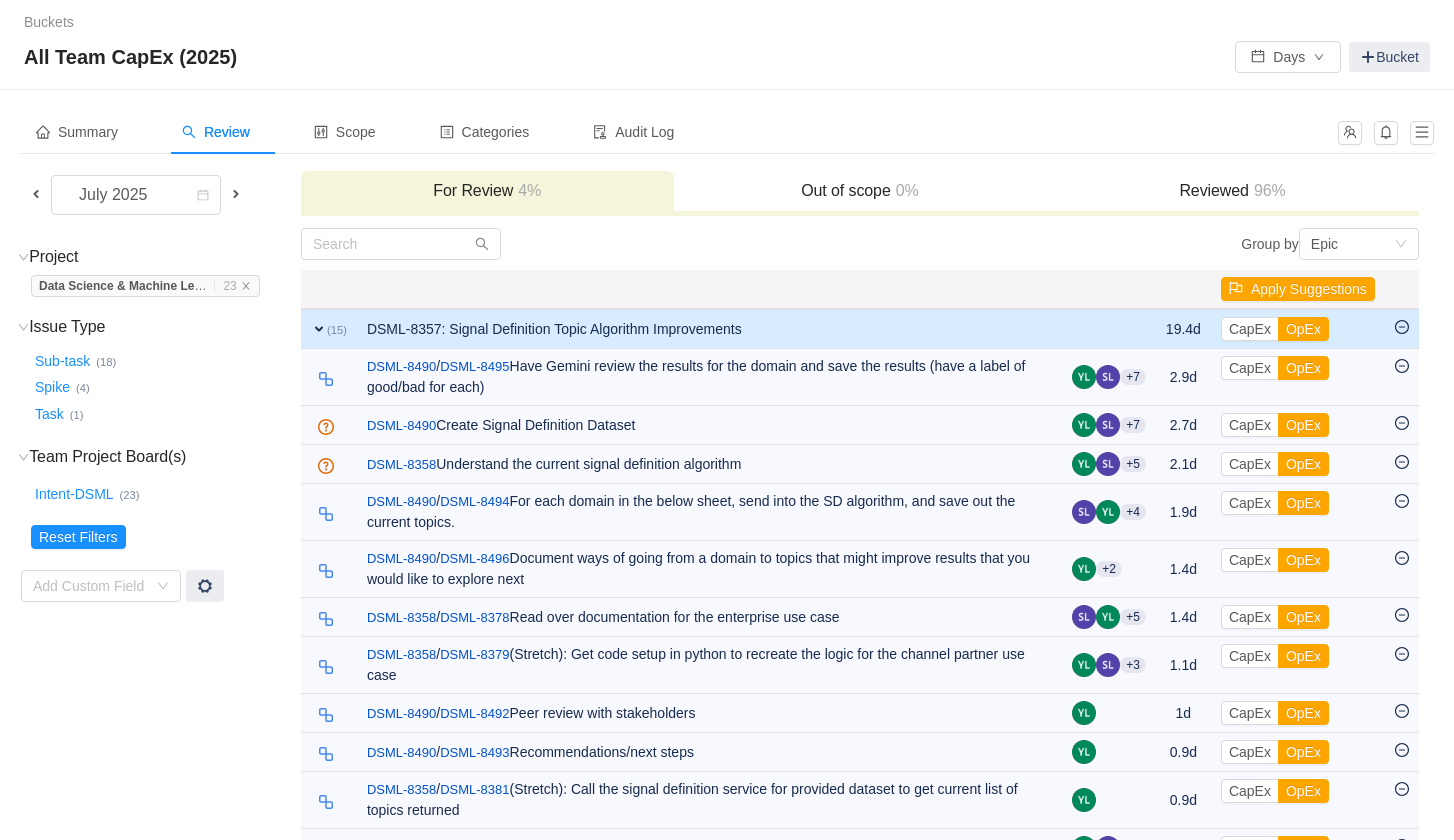click on "expand" at bounding box center (319, 329) 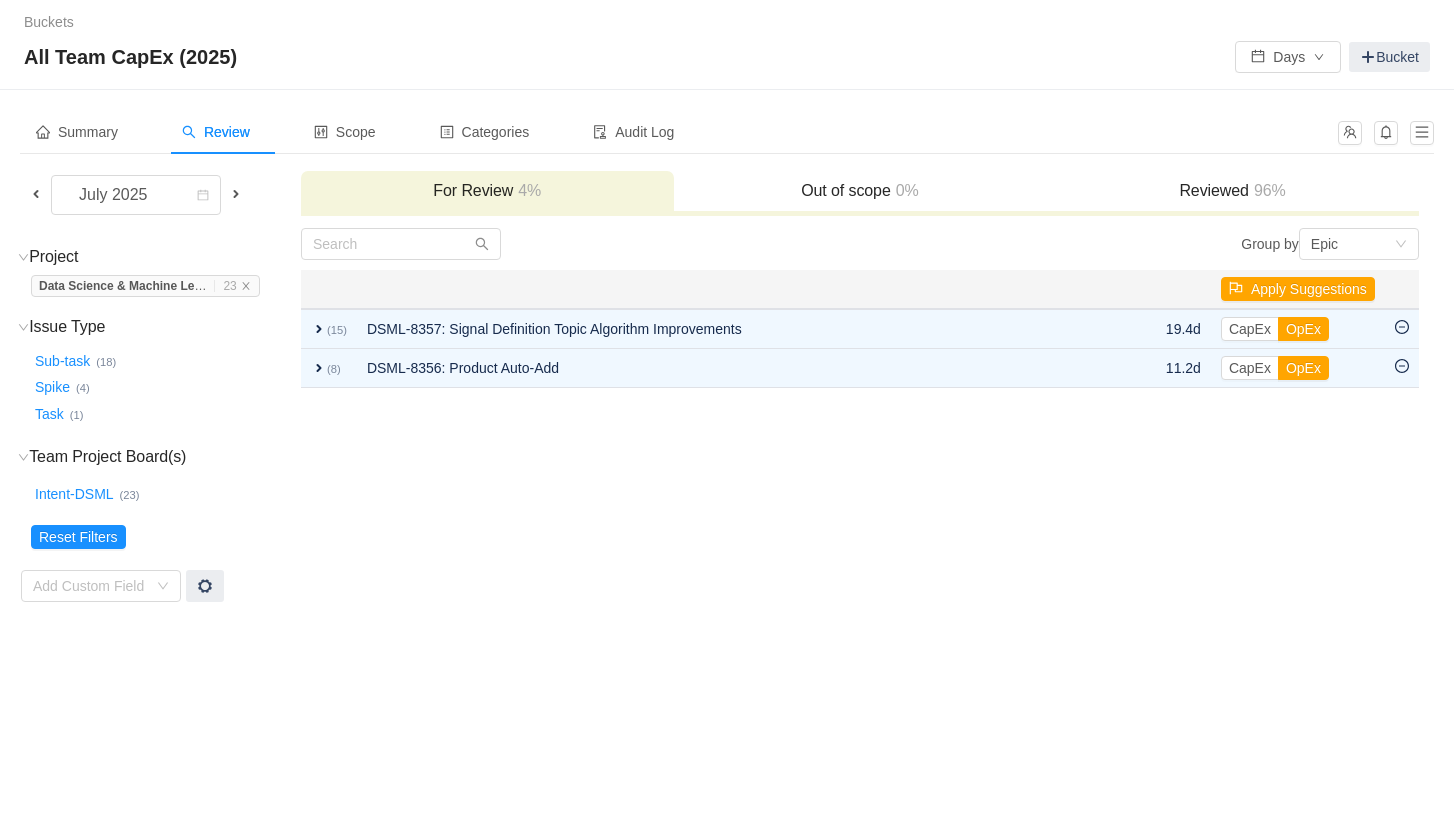 click on "DSML-8357: Signal Definition Topic Algorithm Improvements   19.4d  CapEx OpEx Out of scope expand (8)  DSML-8356: Product Auto-Add   11.2d  CapEx OpEx Out of scope  Load more (0)  No items left after applying the search criteria Clear" at bounding box center (860, 415) 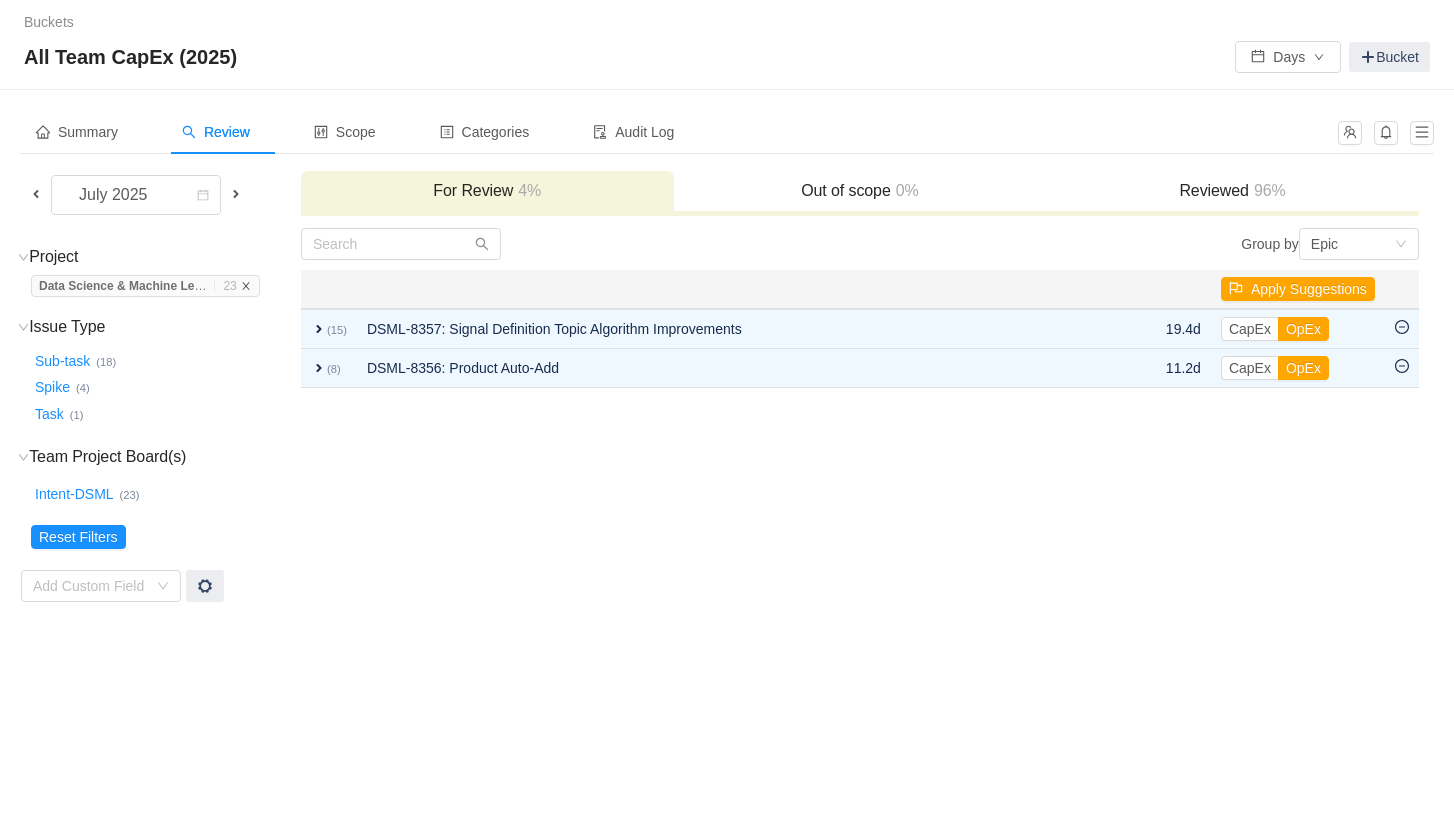 click 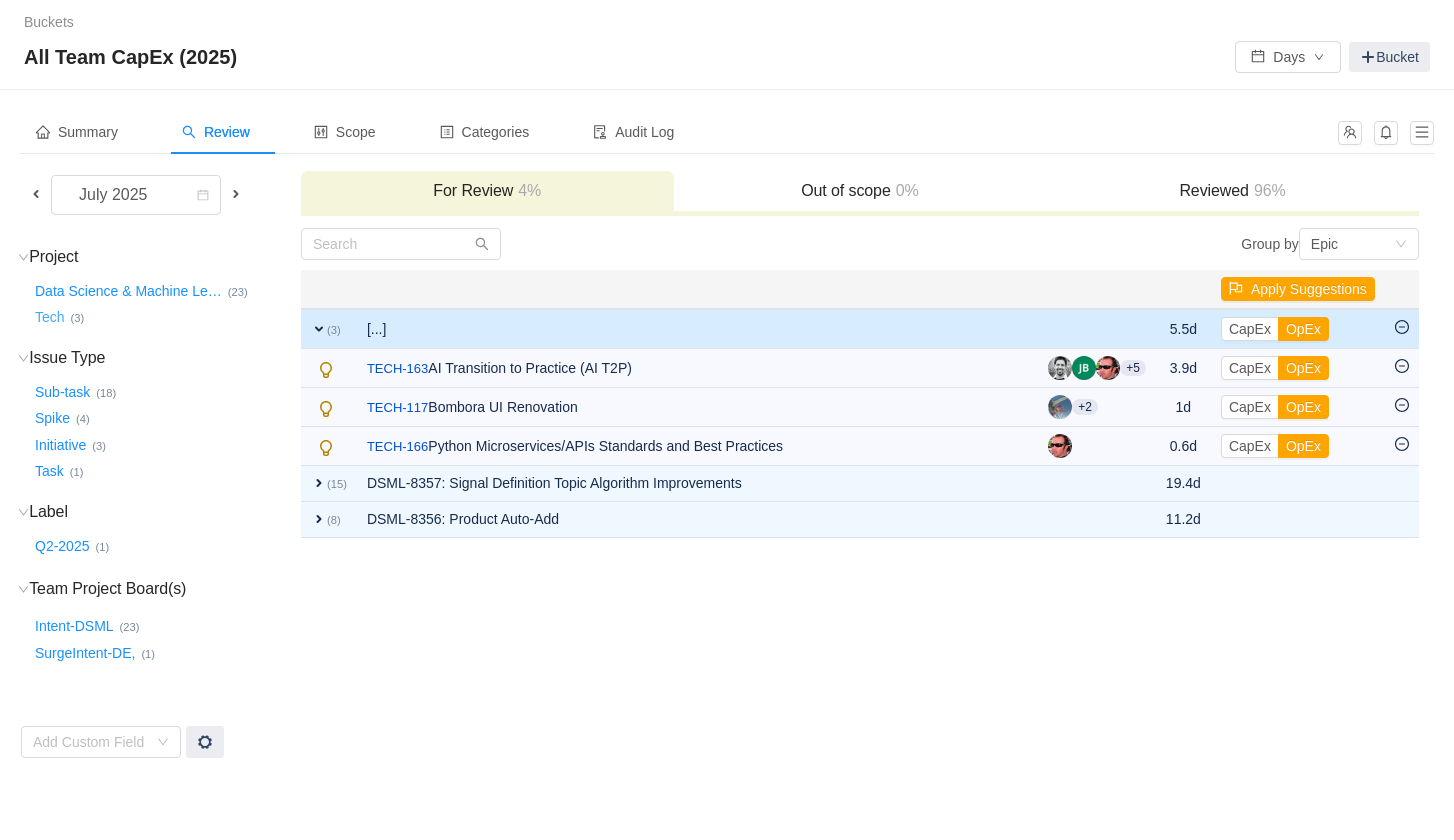 click on "Tech …" at bounding box center [51, 318] 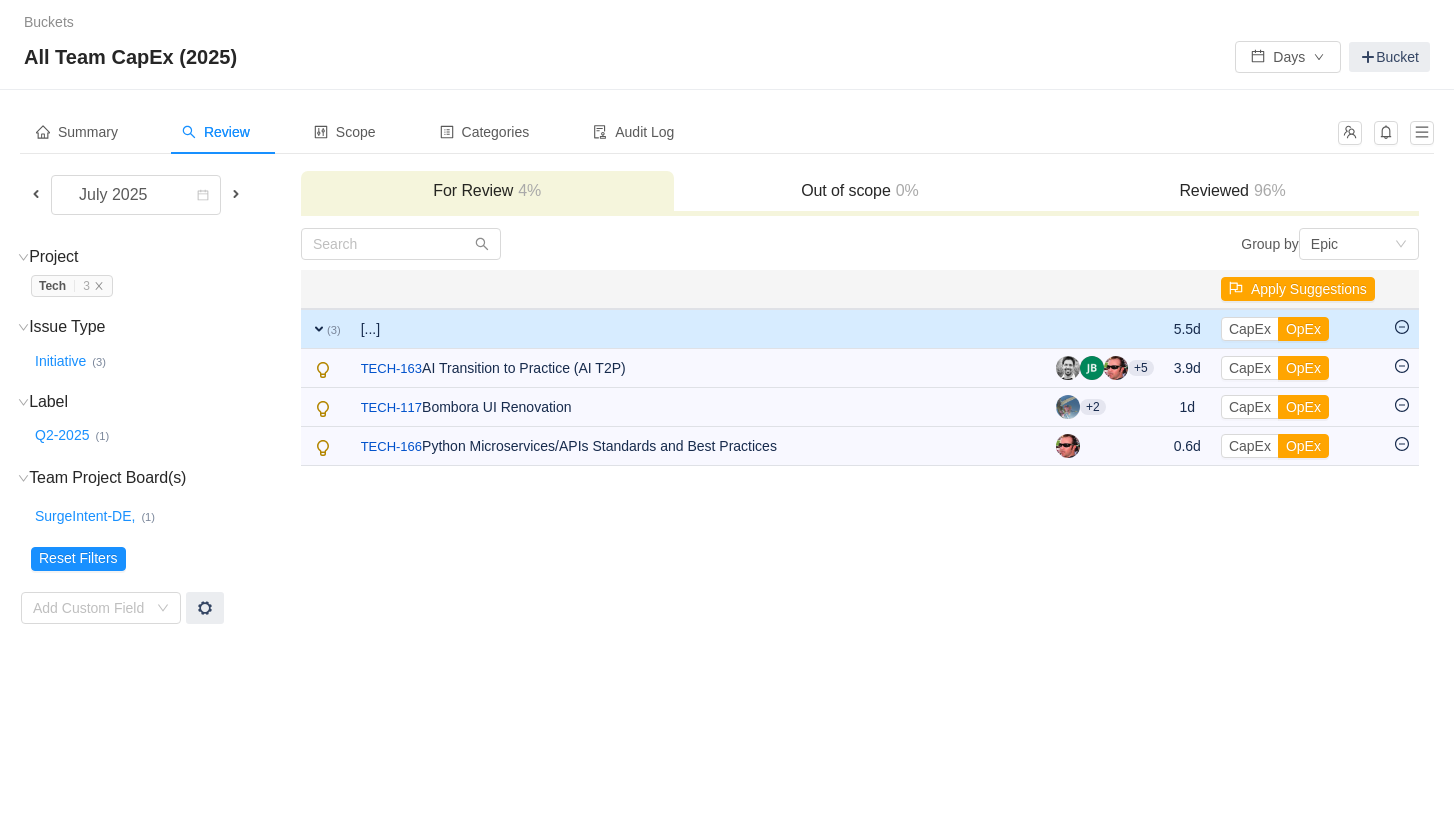click on "Group by Epic You will see tickets here after they were marked as out of scope You will see tickets here after they were categorized Well done, nothing left for review! Check the summary or select another period for review Close Open Summary Apply Suggestions expand (3) [...] 5.5d CapEx OpEx Out of scope / TECH-163 AI Transition to Practice (AI T2P) +5 3.9d CapEx OpEx Out of scope / TECH-117 Bombora UI Renovation +2 1d CapEx OpEx Out of scope / TECH-166 Python Microservices/APIs Standards and Best Practices 0.6d CapEx OpEx Out of scope Load more (0) No items left after applying the search criteria Clear" at bounding box center [860, 426] 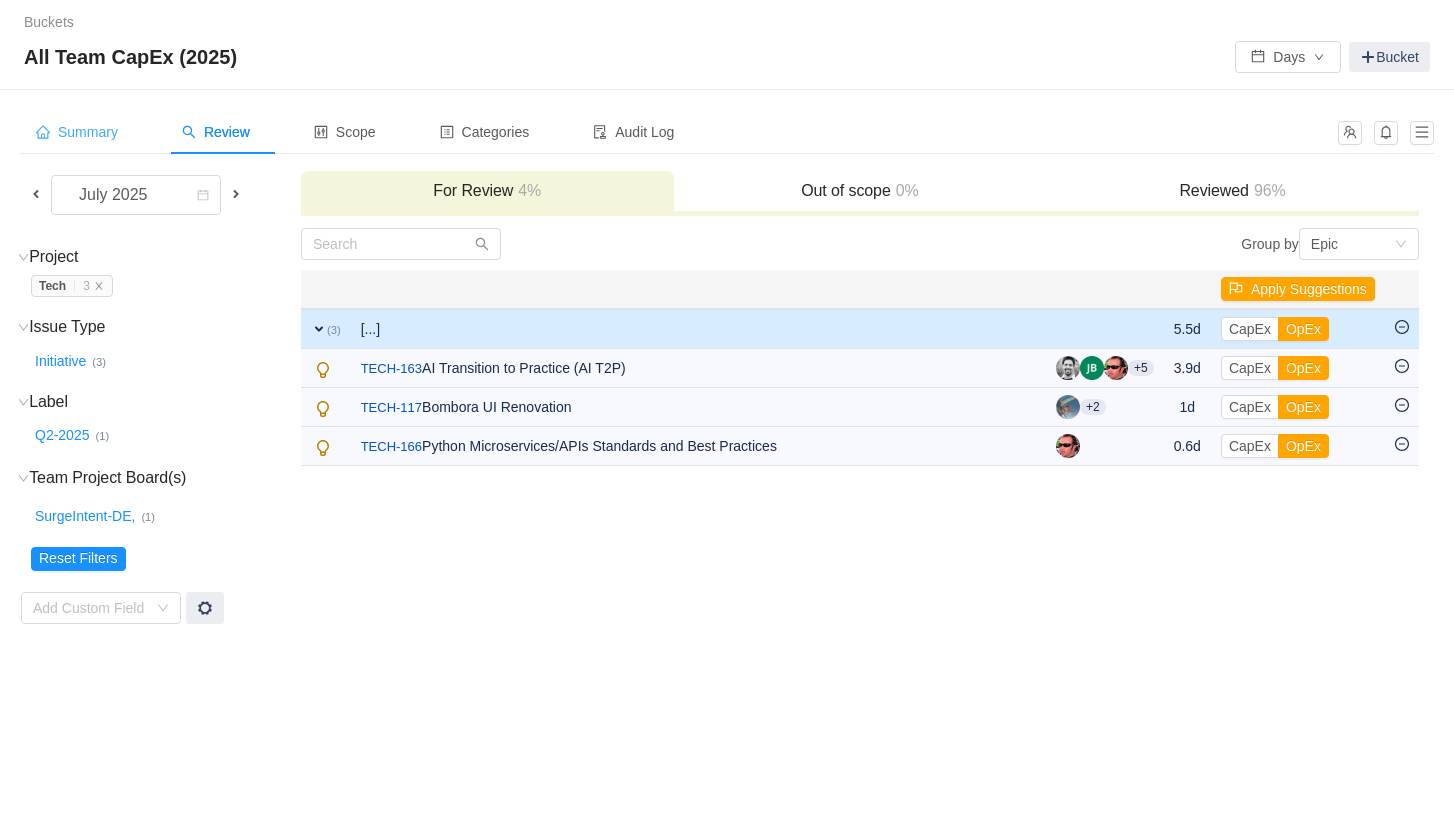 click on "Summary" at bounding box center (77, 132) 